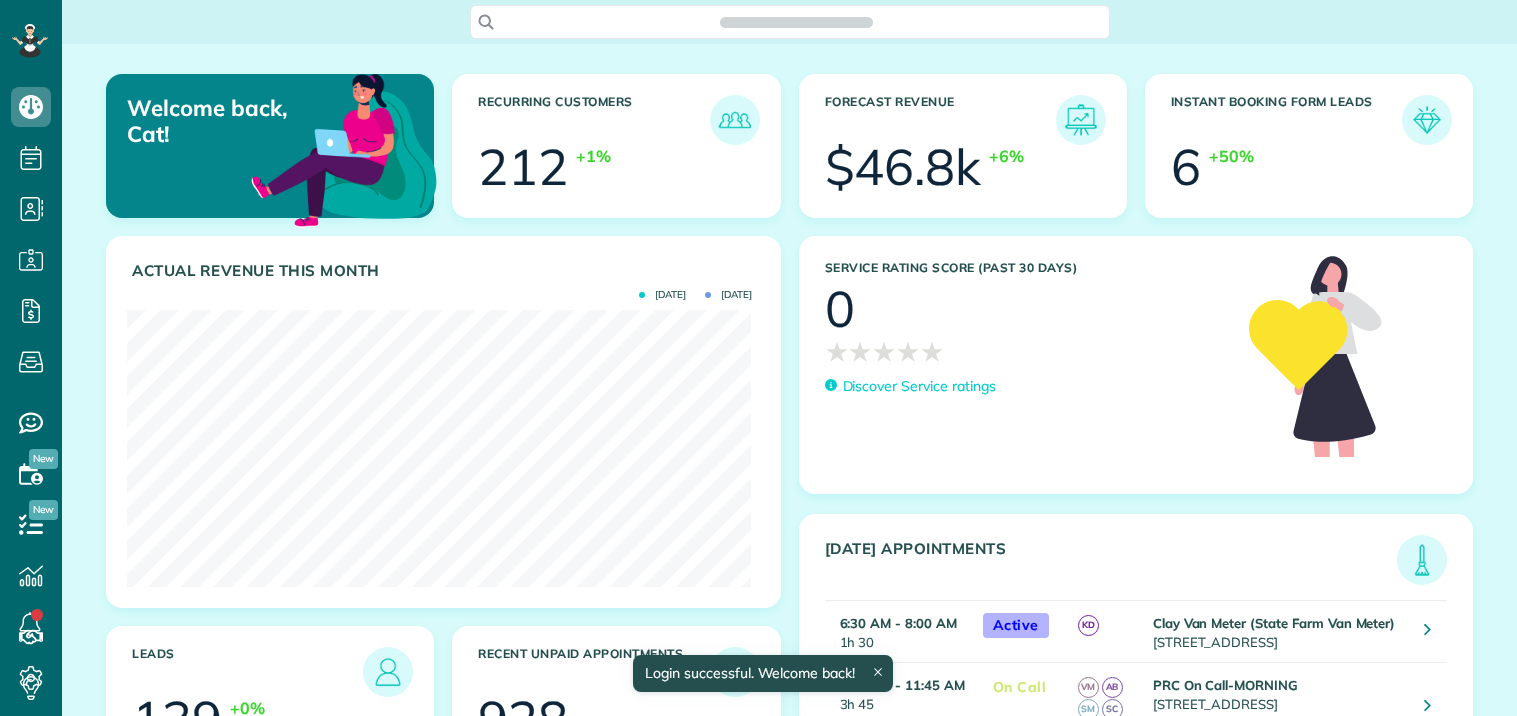 scroll, scrollTop: 0, scrollLeft: 0, axis: both 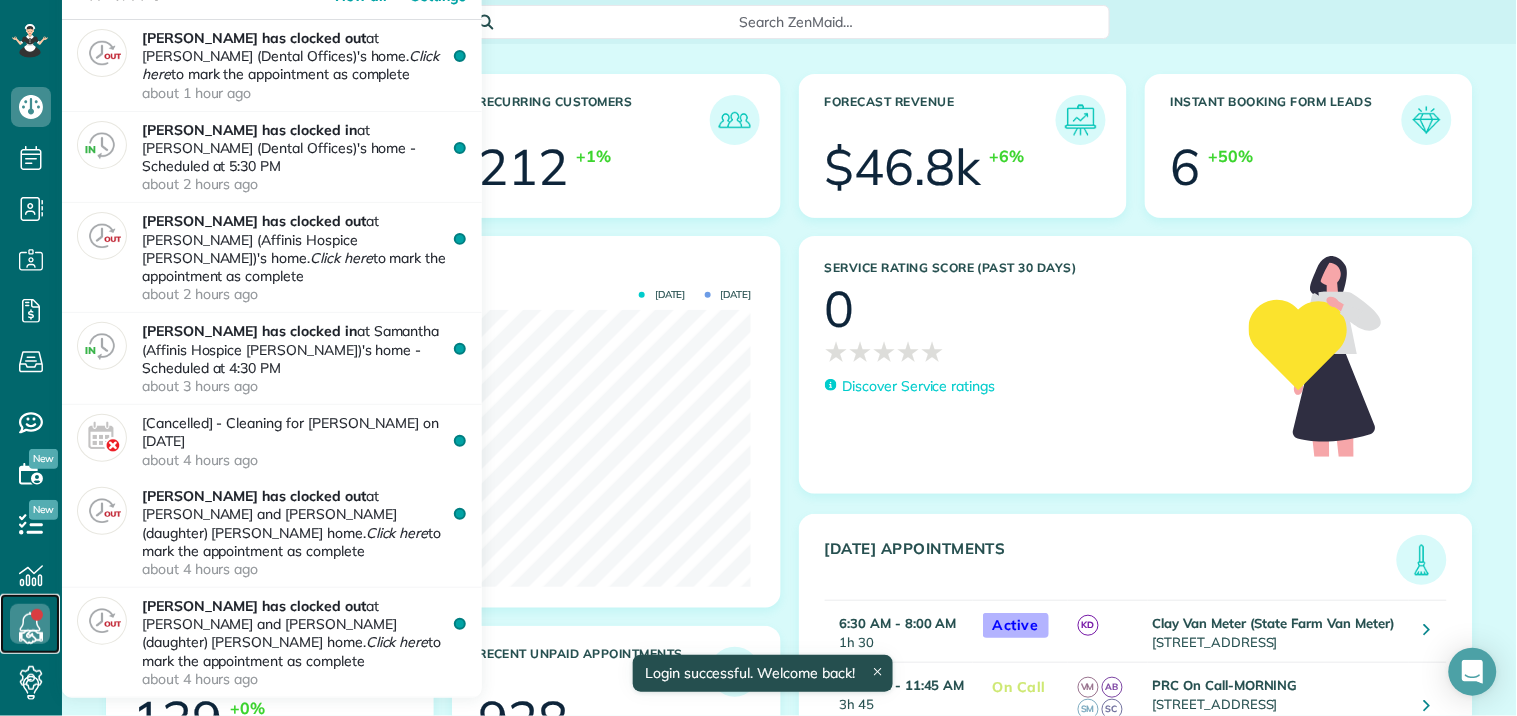 click 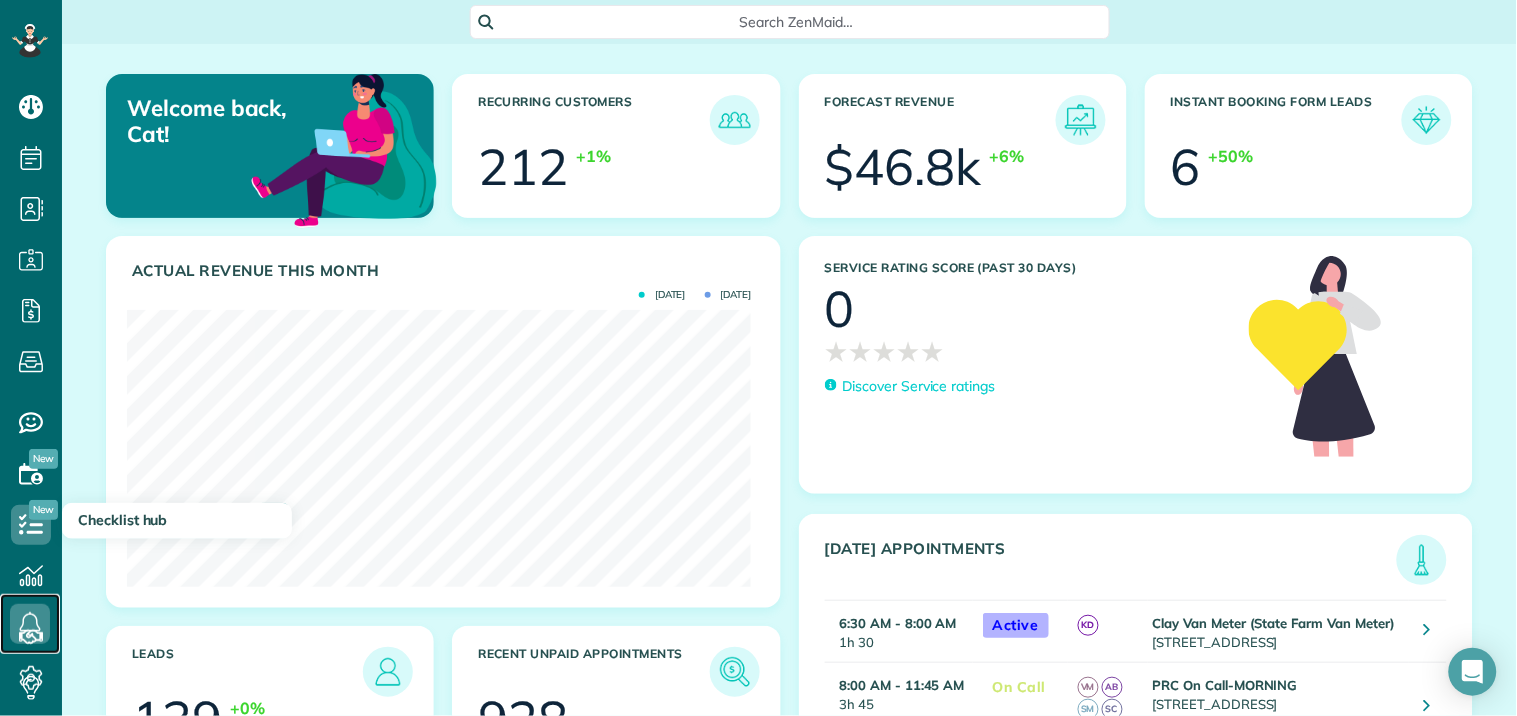 scroll, scrollTop: 277, scrollLeft: 624, axis: both 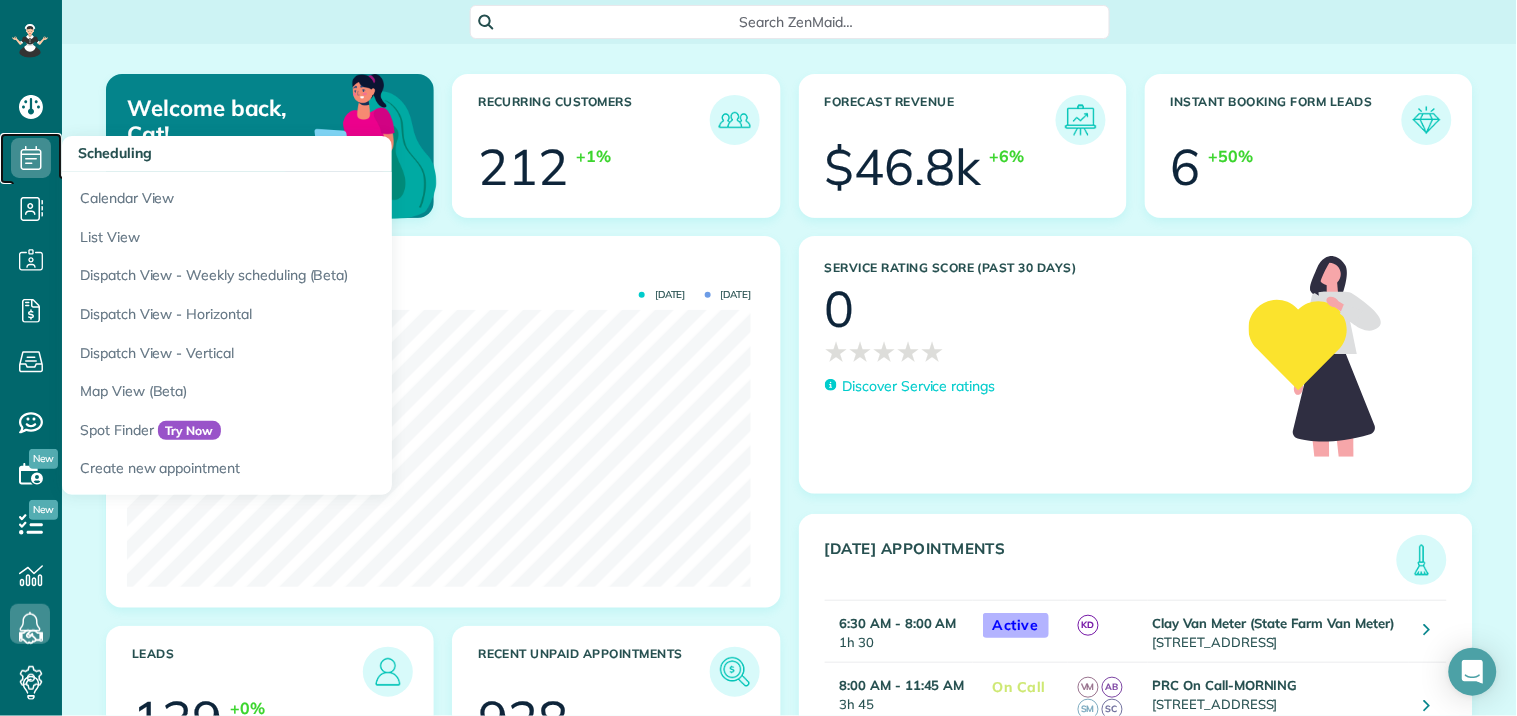 click 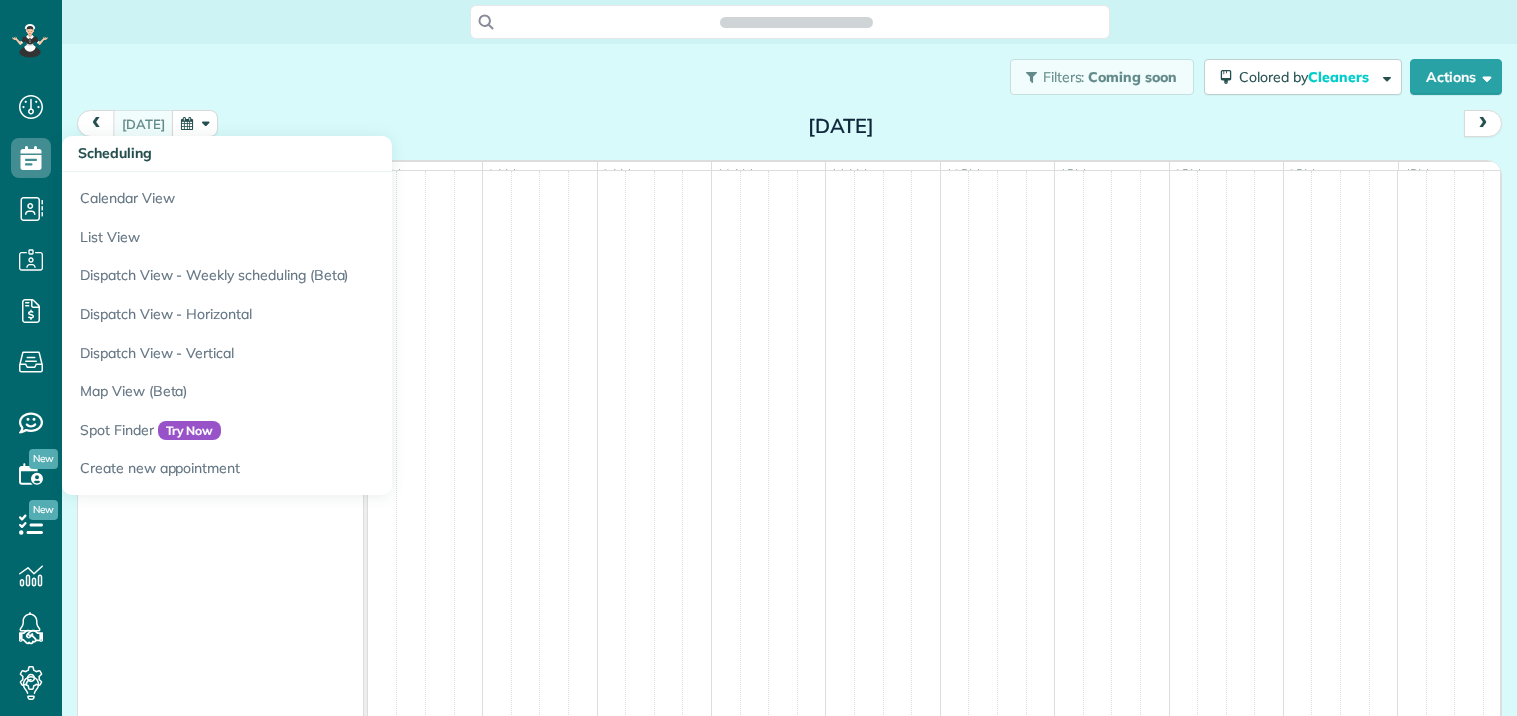 scroll, scrollTop: 0, scrollLeft: 0, axis: both 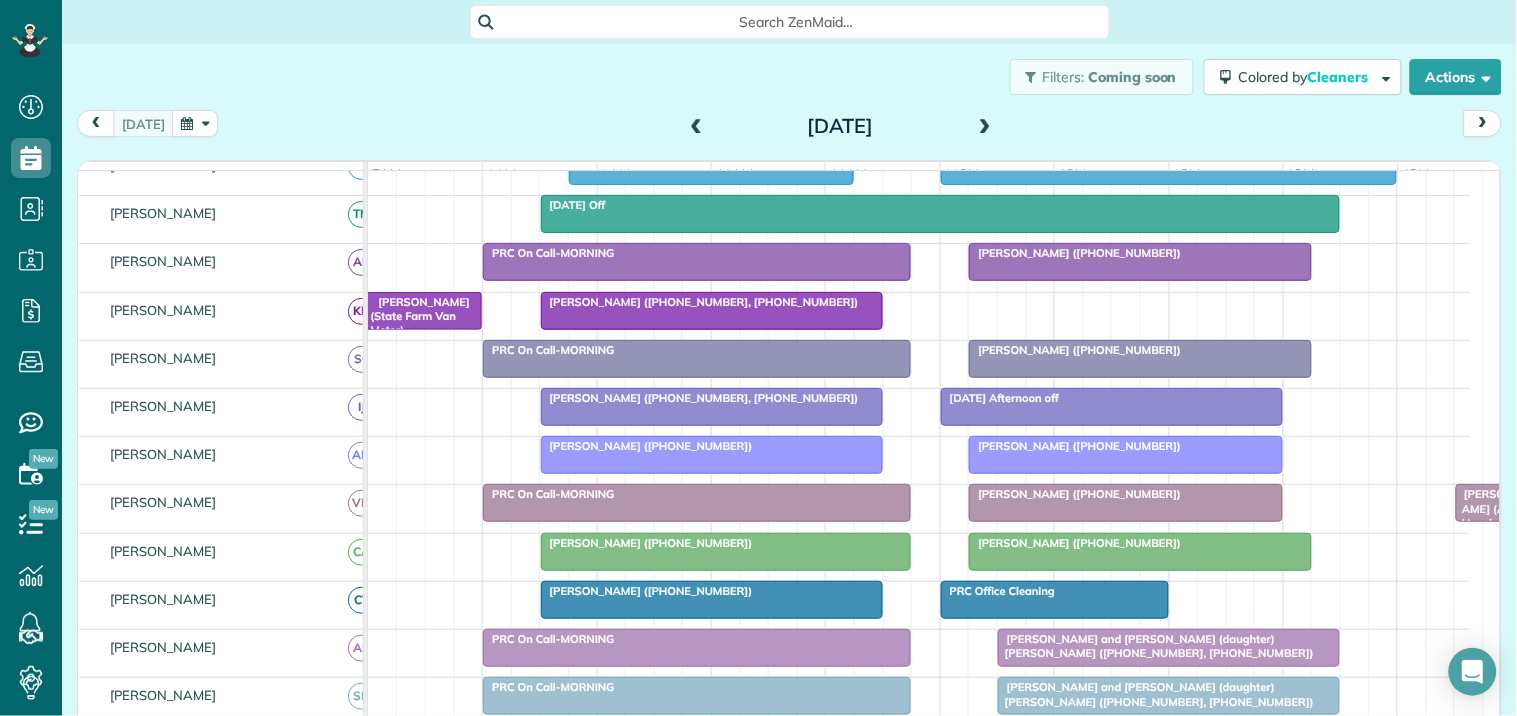 click at bounding box center [726, 552] 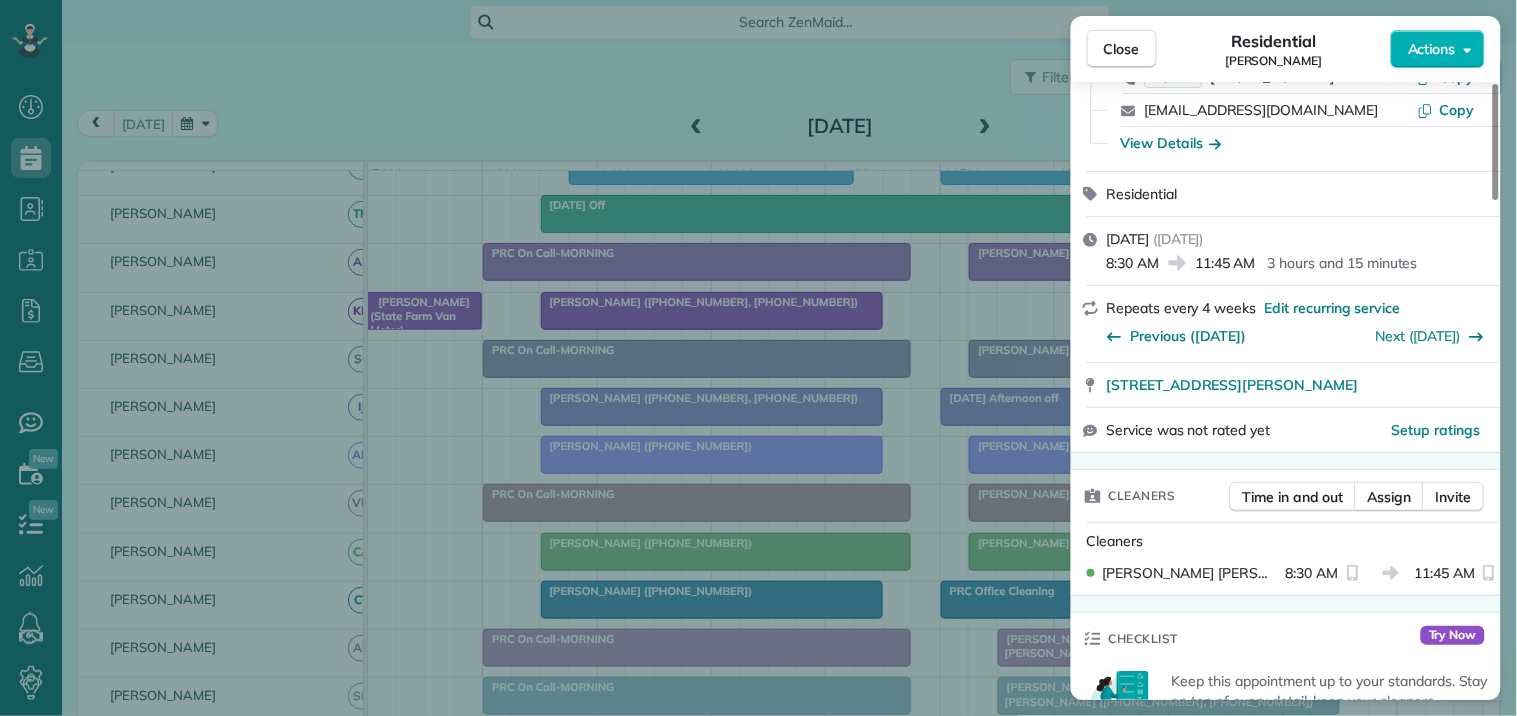 scroll, scrollTop: 333, scrollLeft: 0, axis: vertical 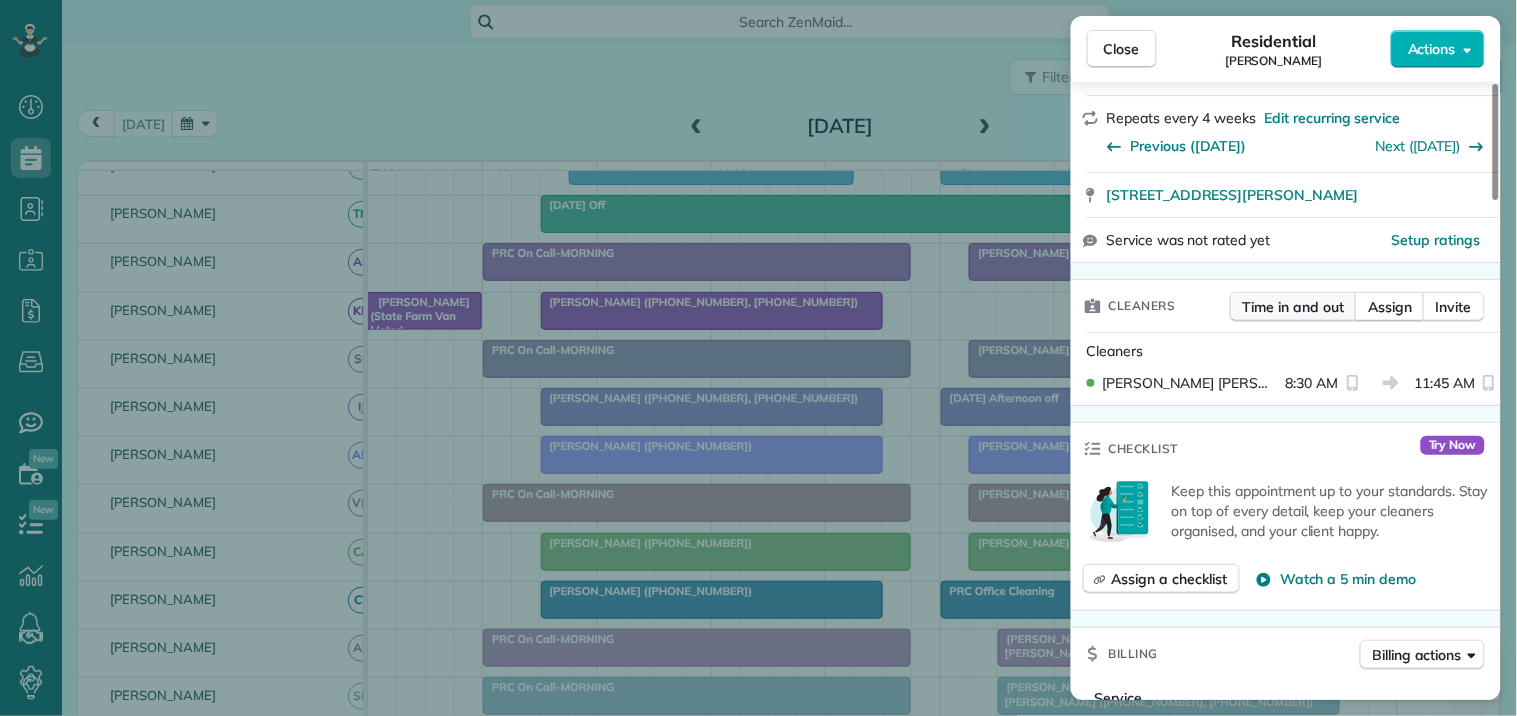 click on "Time in and out" at bounding box center (1293, 307) 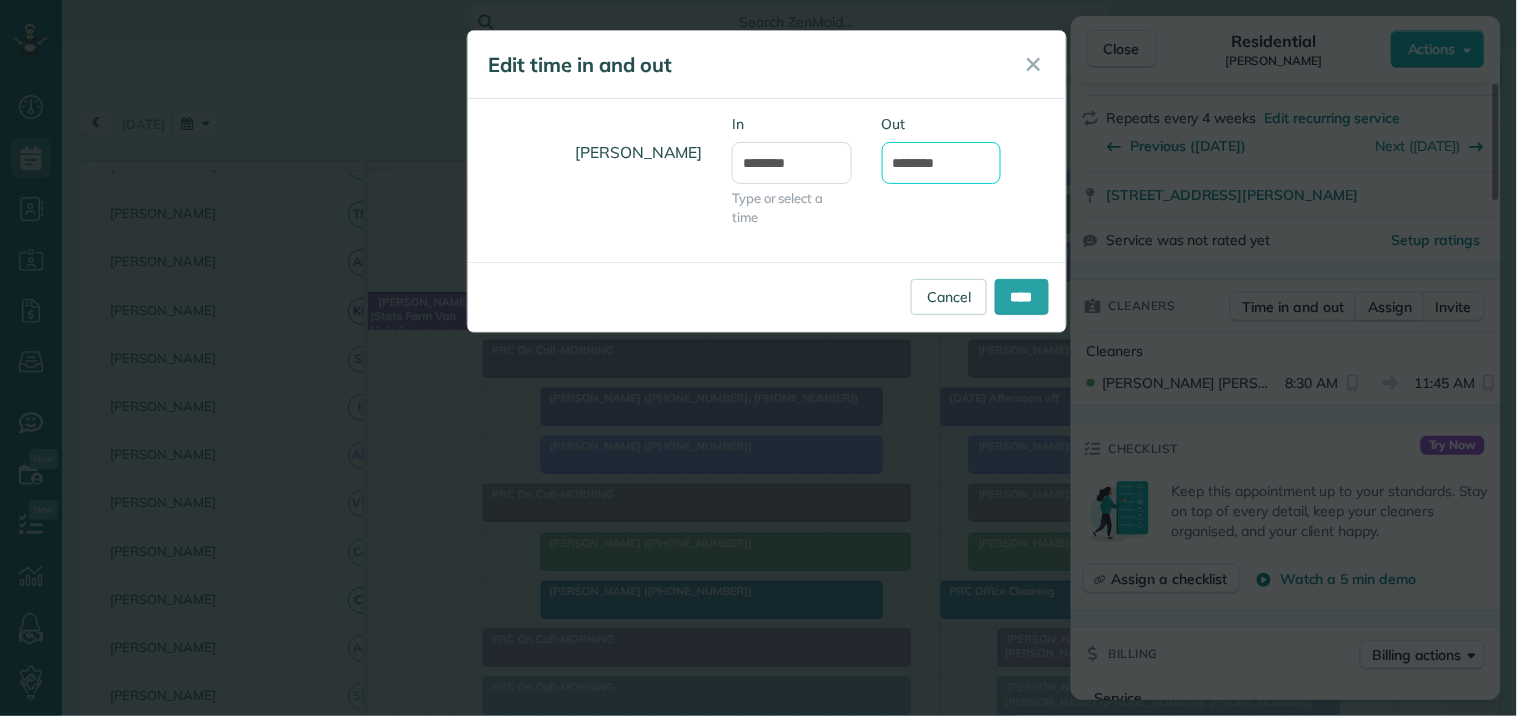 click on "********" at bounding box center [942, 163] 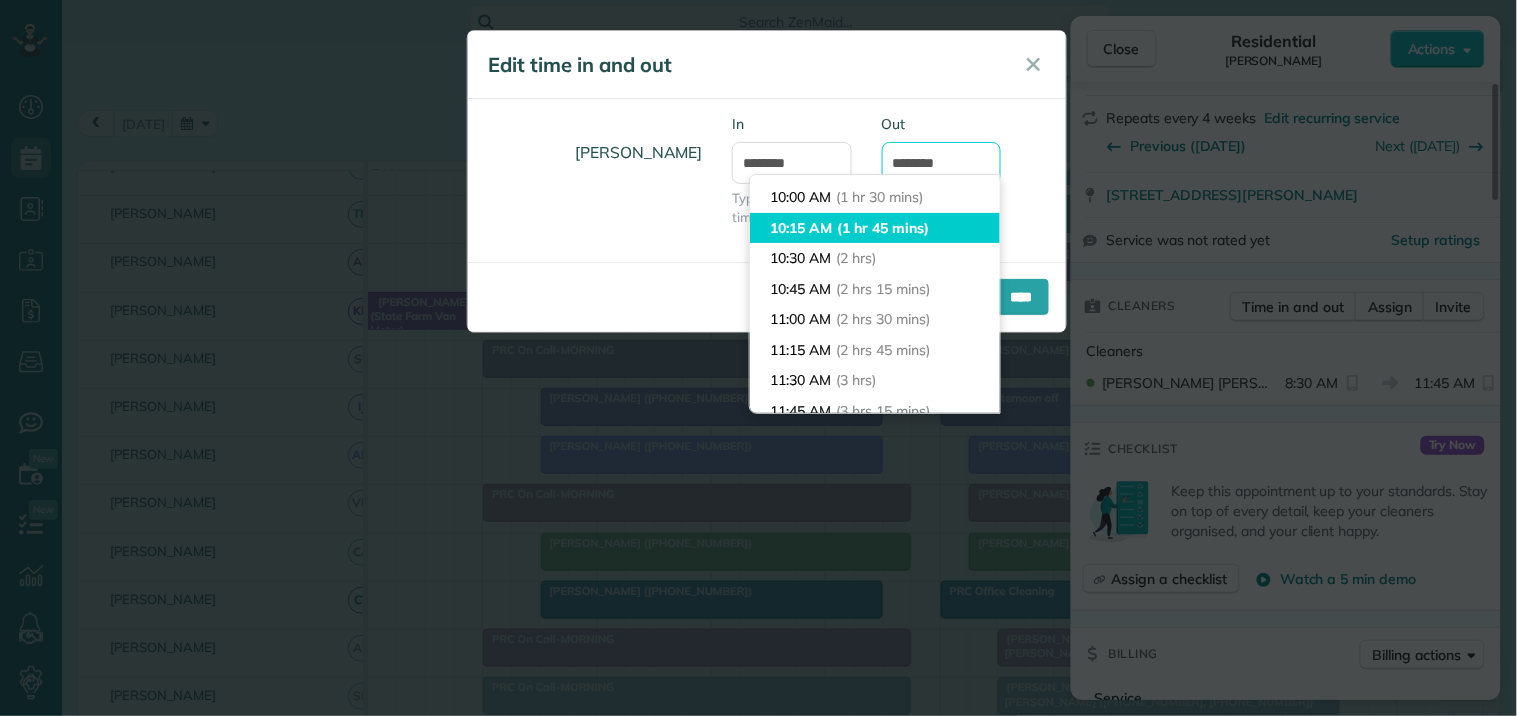 scroll, scrollTop: 144, scrollLeft: 0, axis: vertical 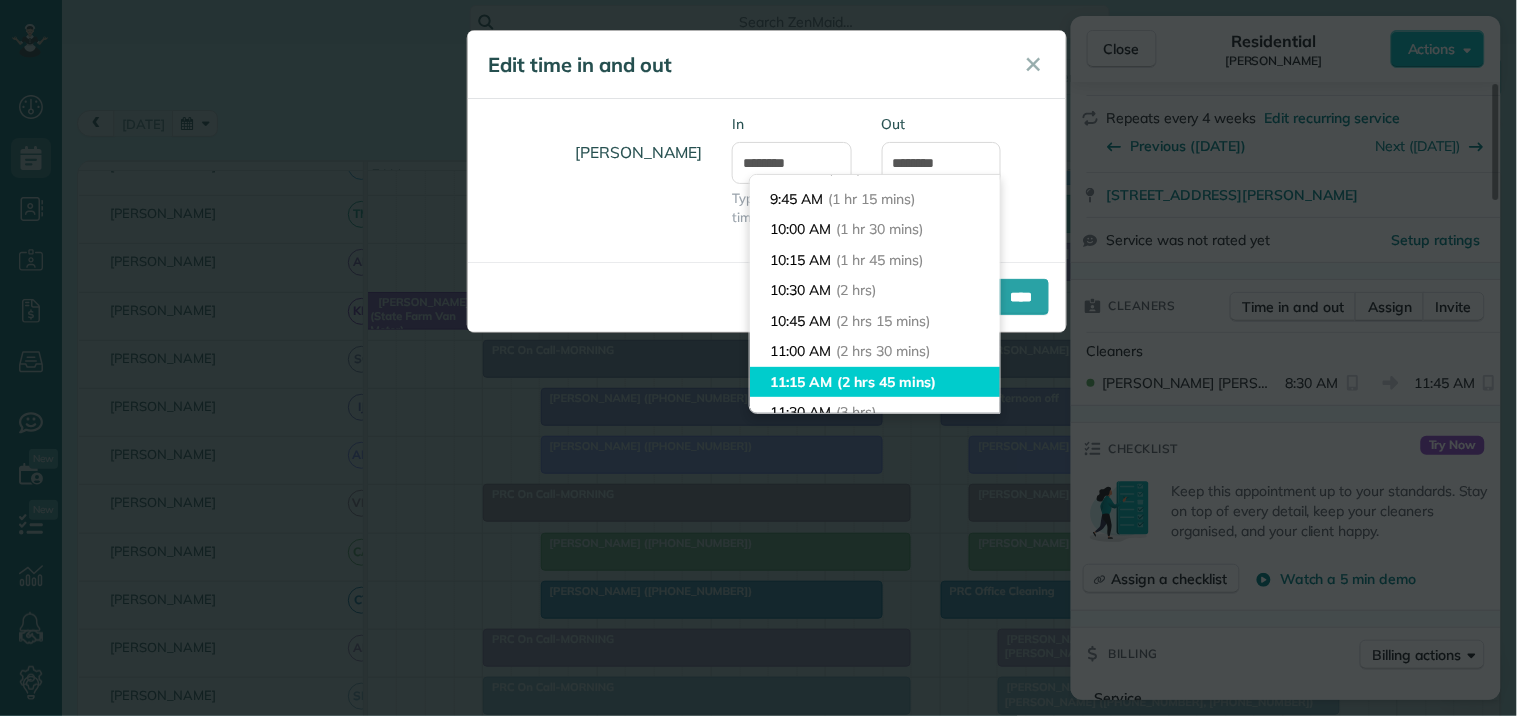type on "********" 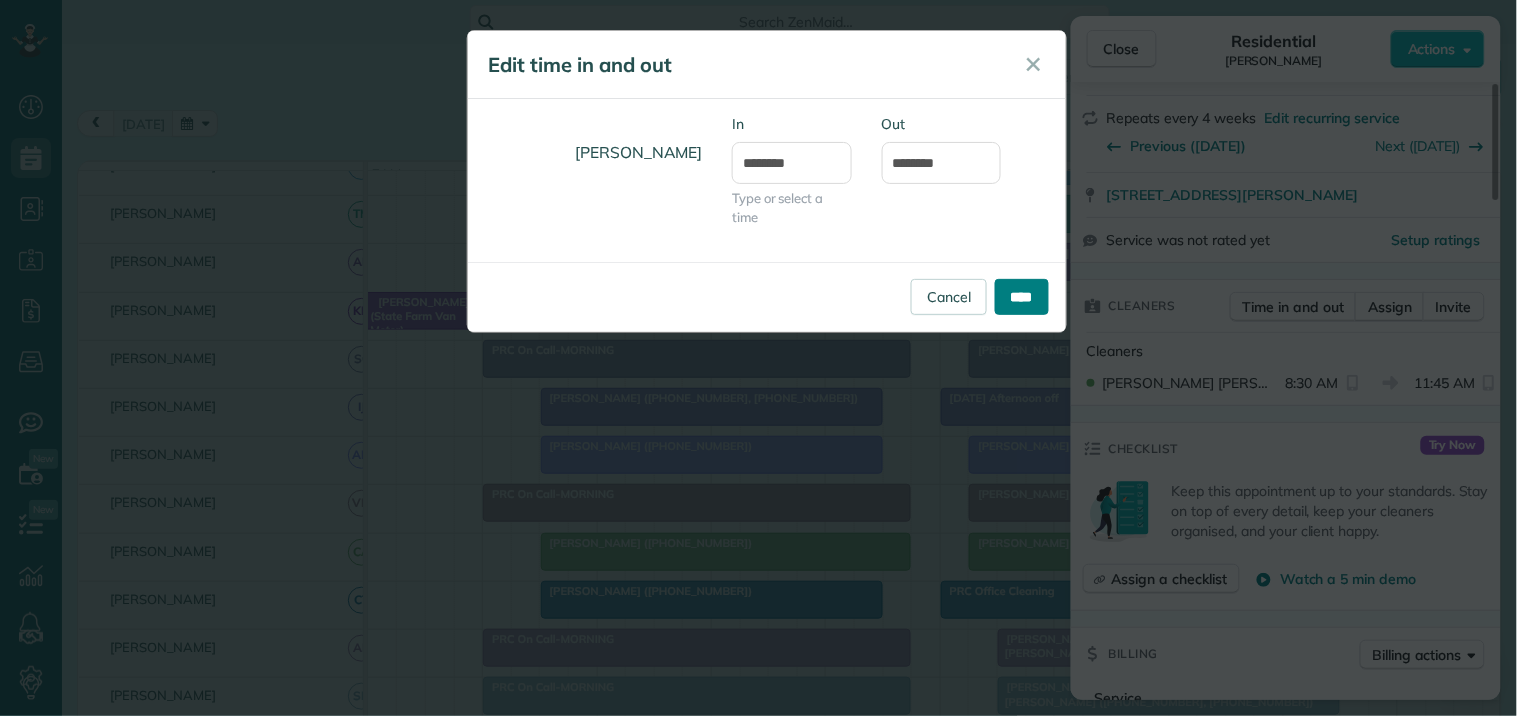 click on "****" at bounding box center [1022, 297] 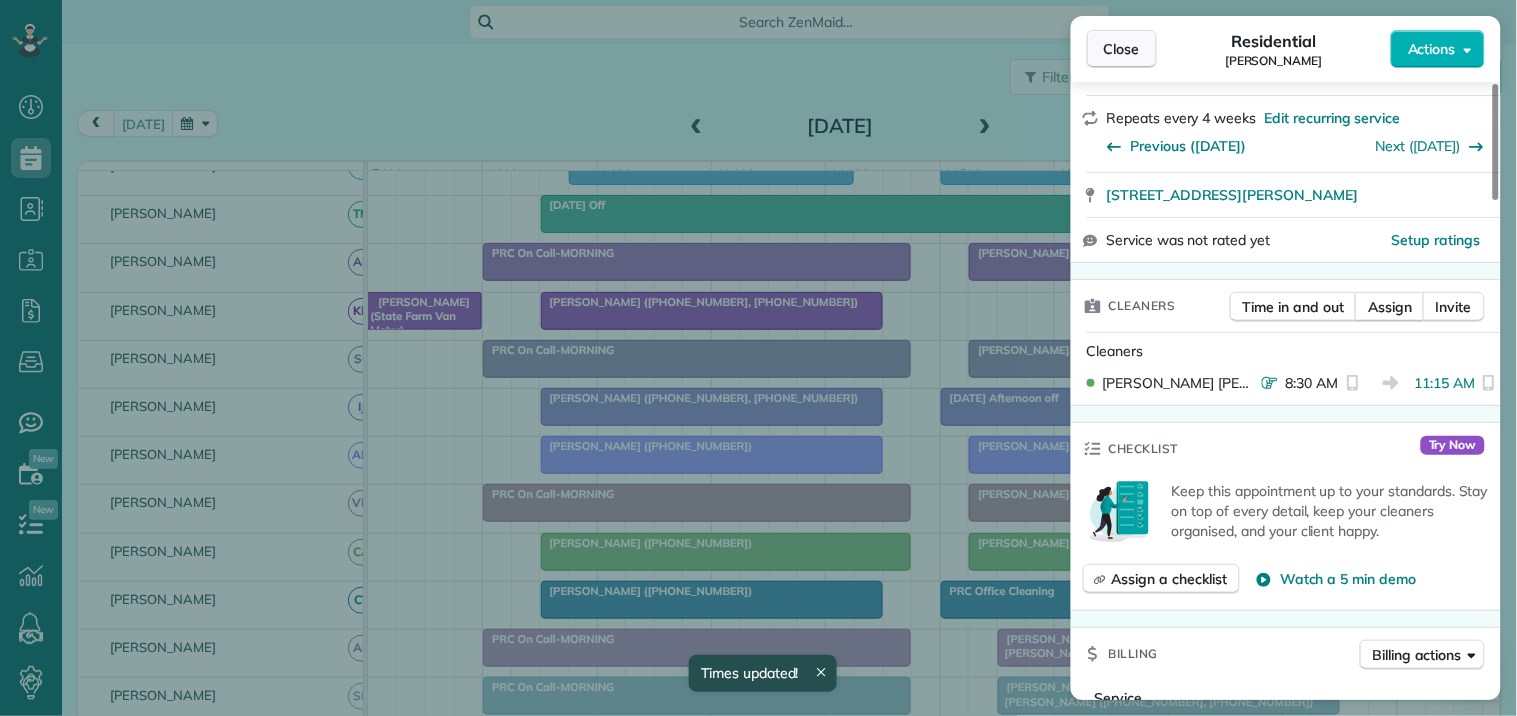 click on "Close" at bounding box center (1122, 49) 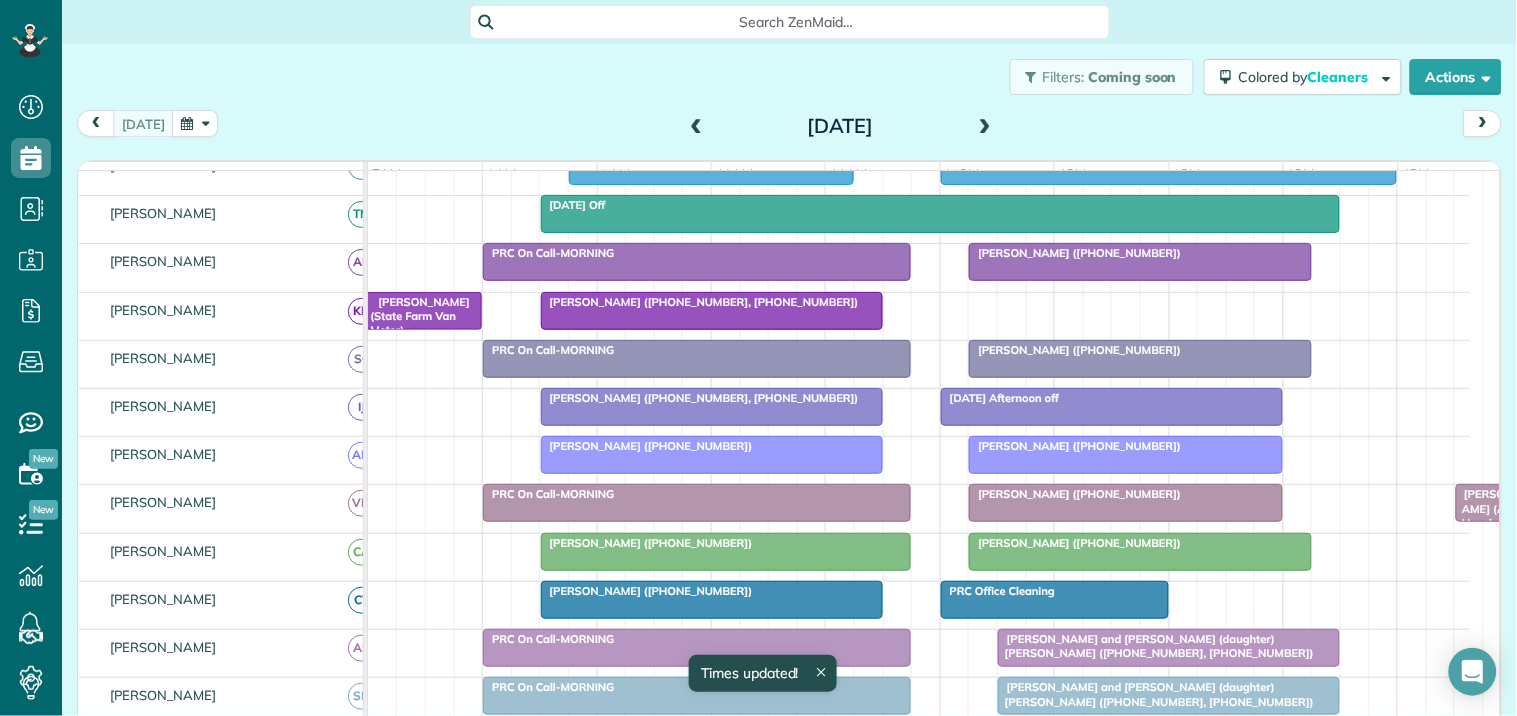 click on "[PERSON_NAME] ([PHONE_NUMBER])" at bounding box center [1075, 543] 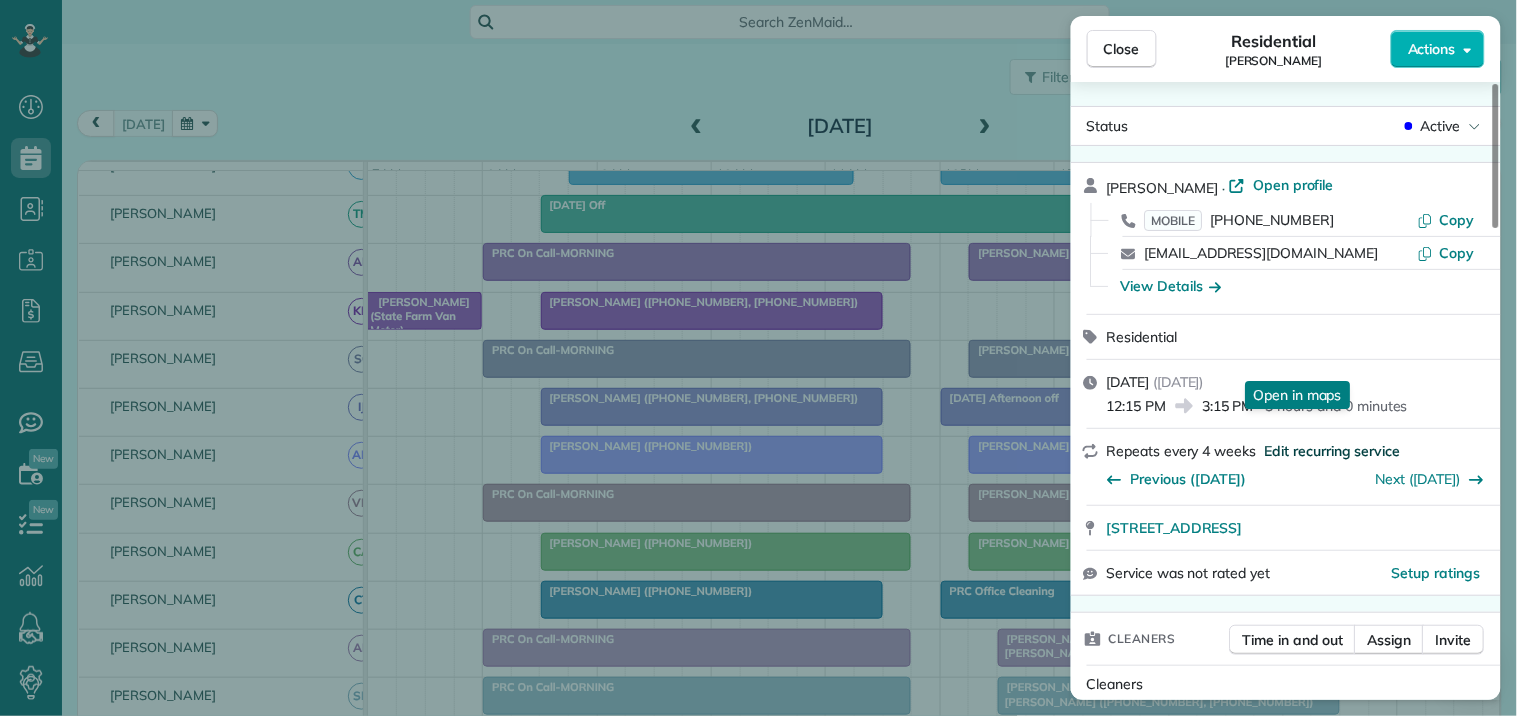 scroll, scrollTop: 333, scrollLeft: 0, axis: vertical 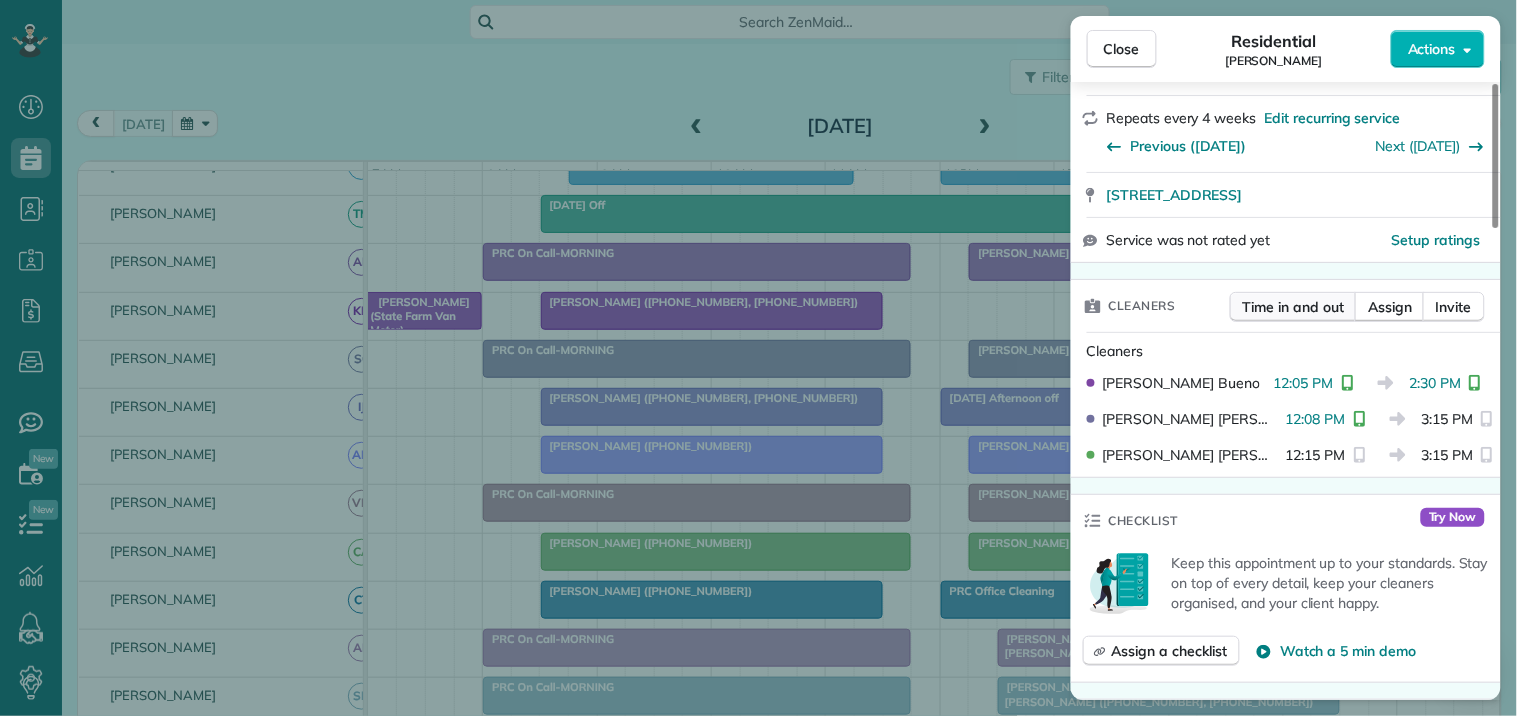 click on "Time in and out" at bounding box center (1293, 307) 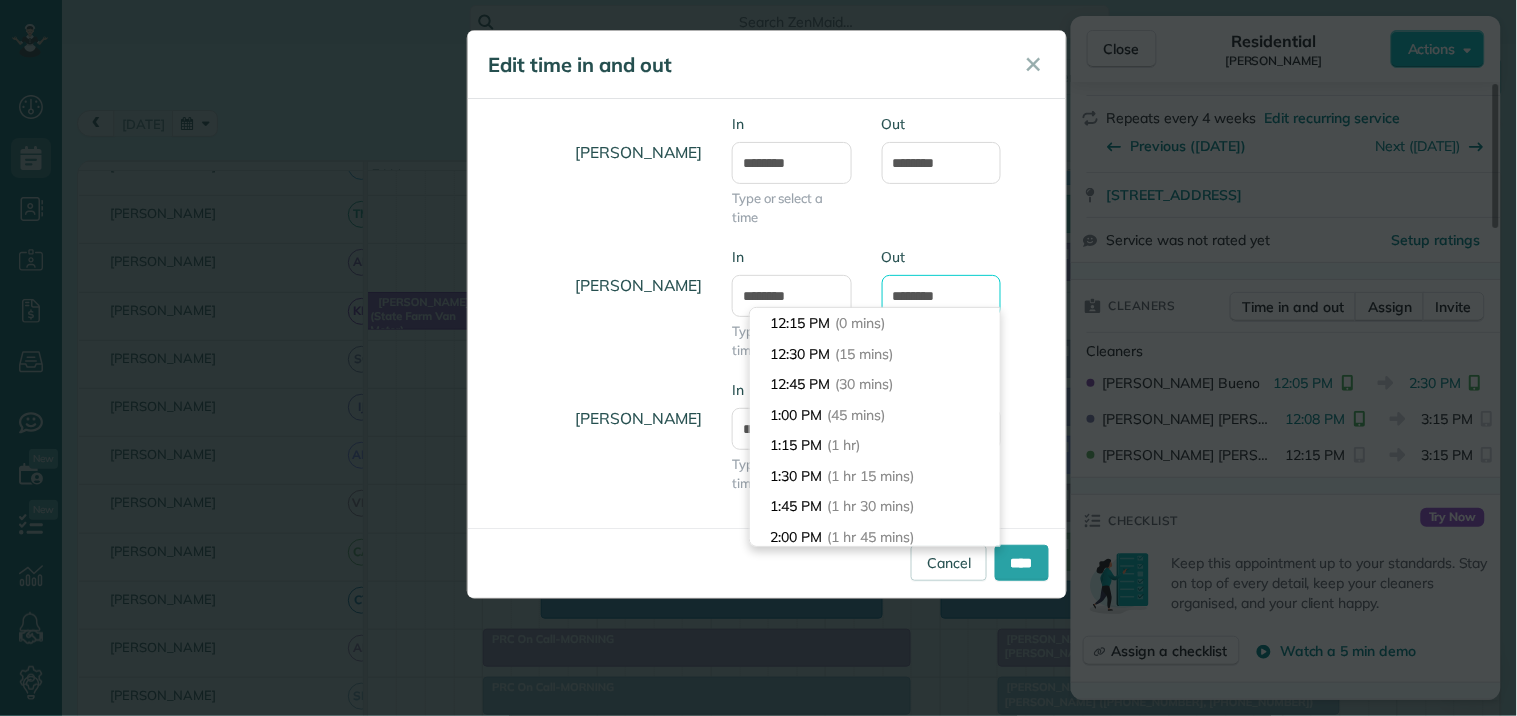 click on "*******" at bounding box center (942, 296) 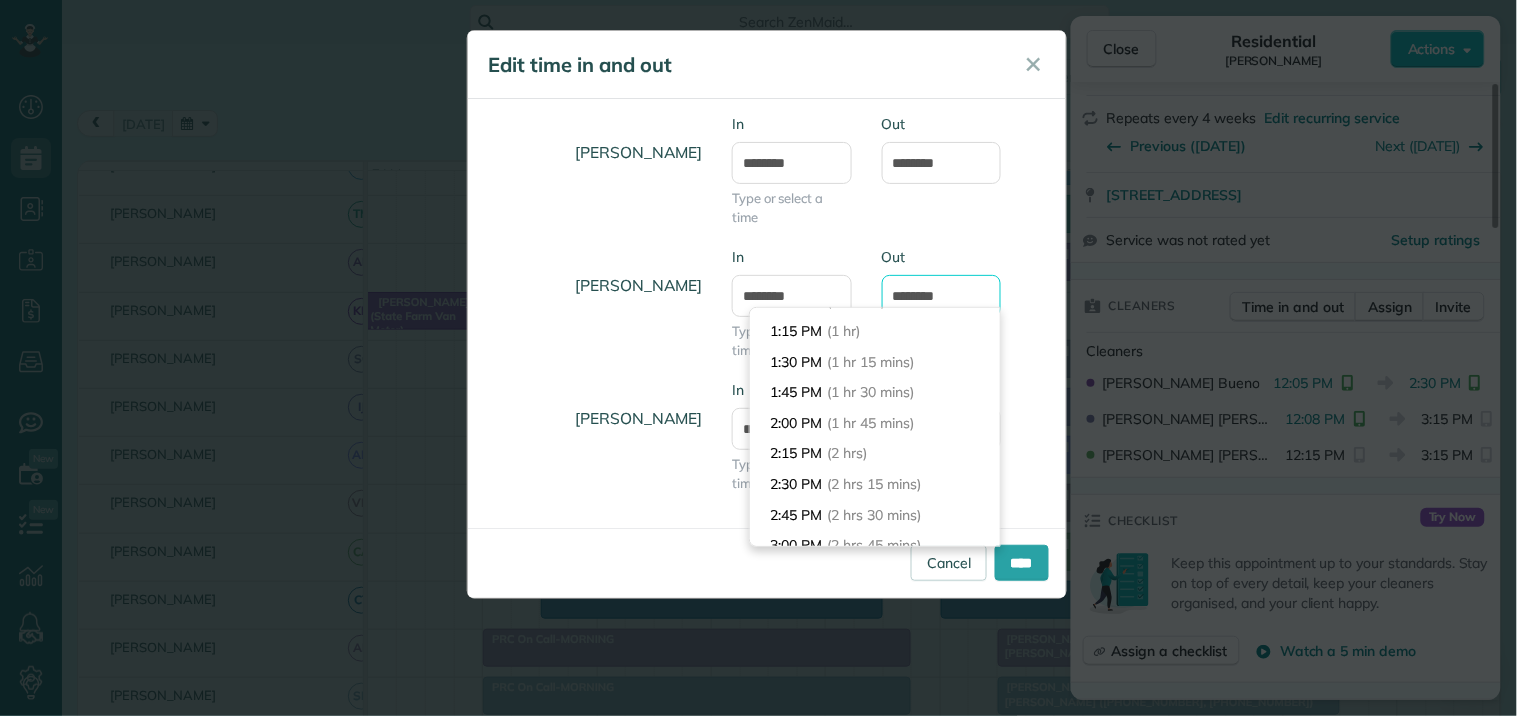 scroll, scrollTop: 113, scrollLeft: 0, axis: vertical 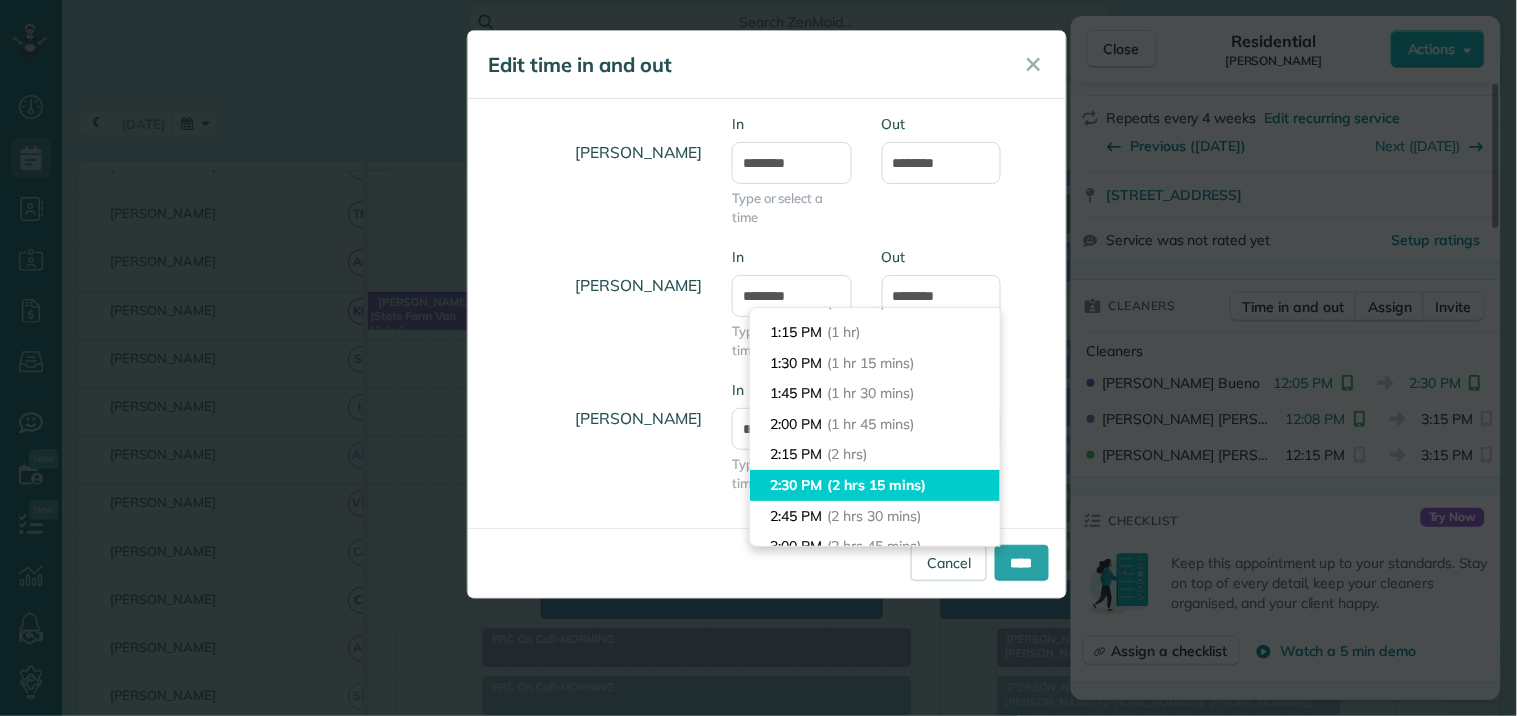 type on "*******" 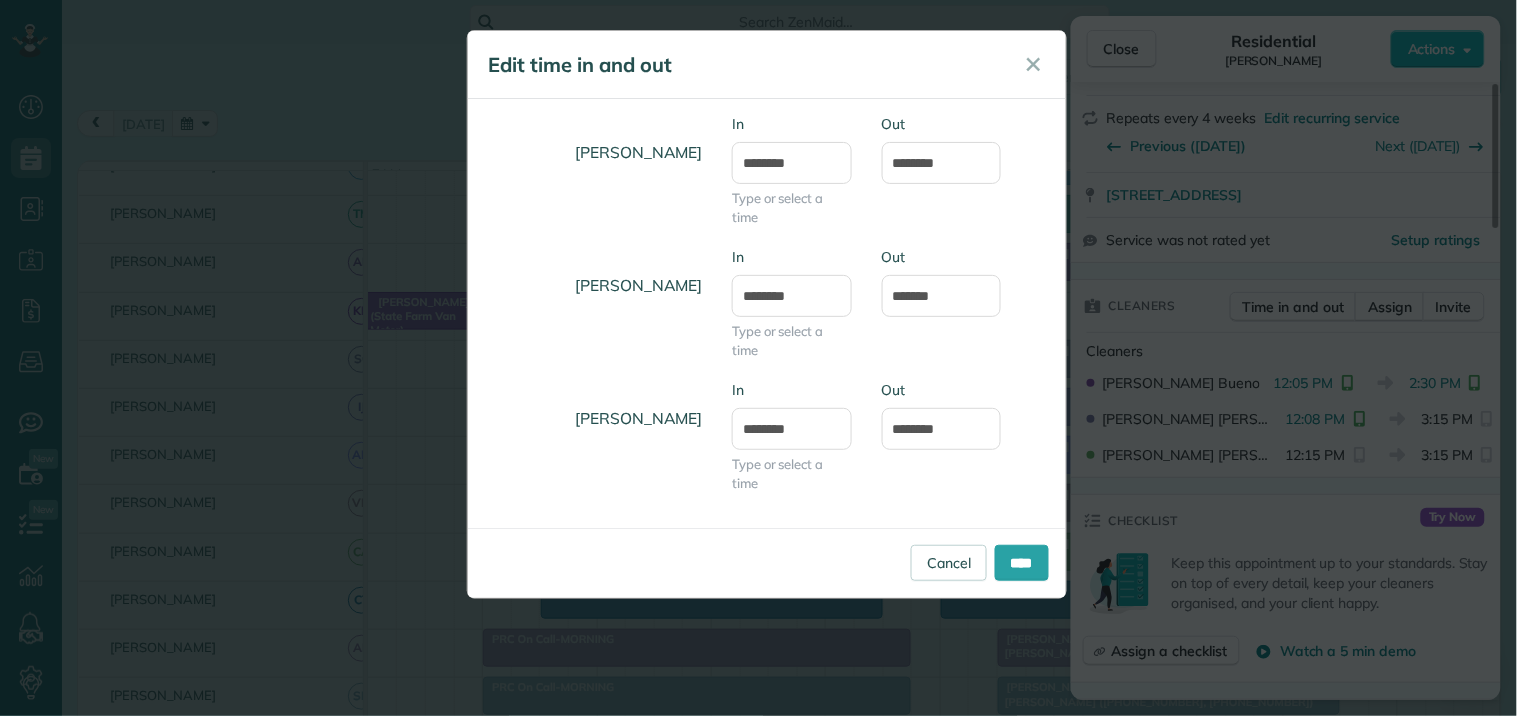 click on "Dashboard
Scheduling
Calendar View
List View
Dispatch View - Weekly scheduling (Beta)" at bounding box center [758, 358] 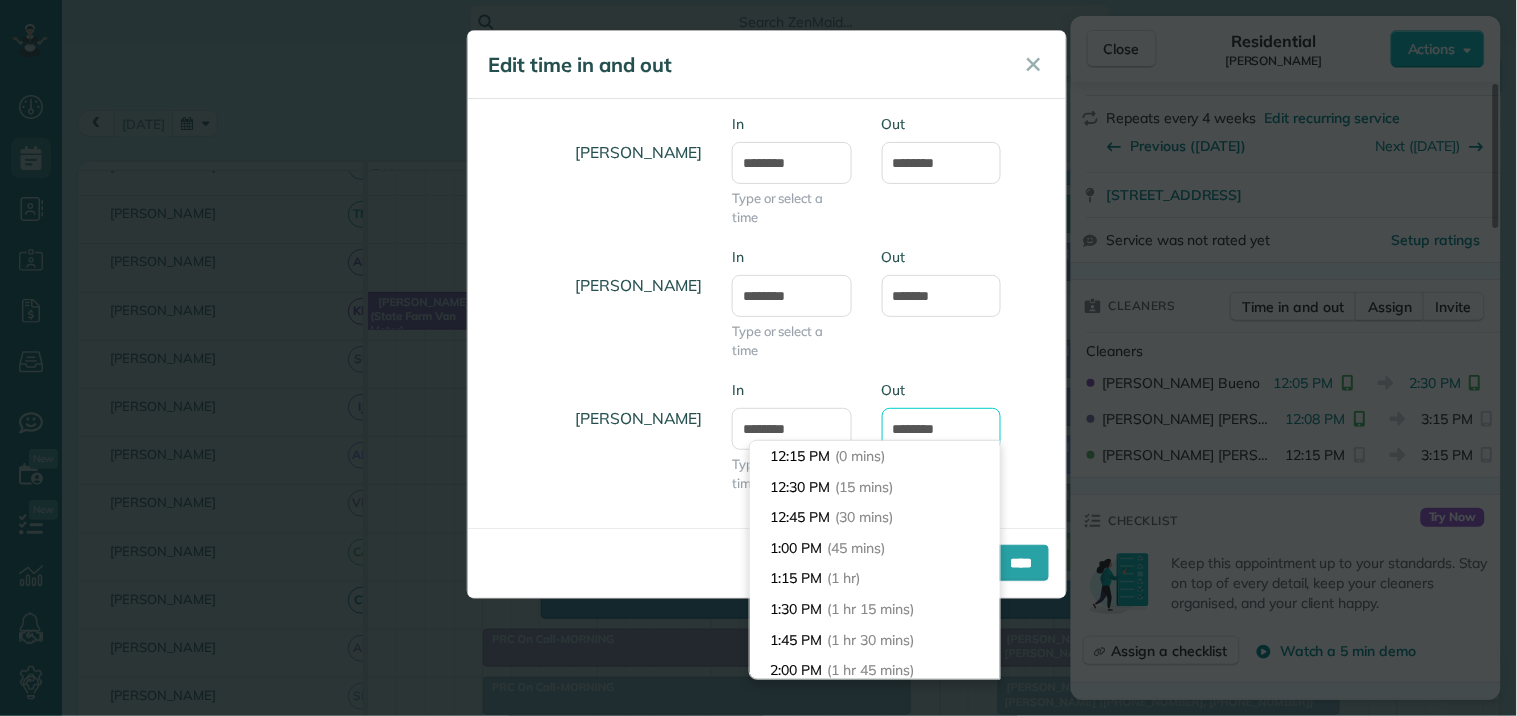 click on "*******" at bounding box center [942, 429] 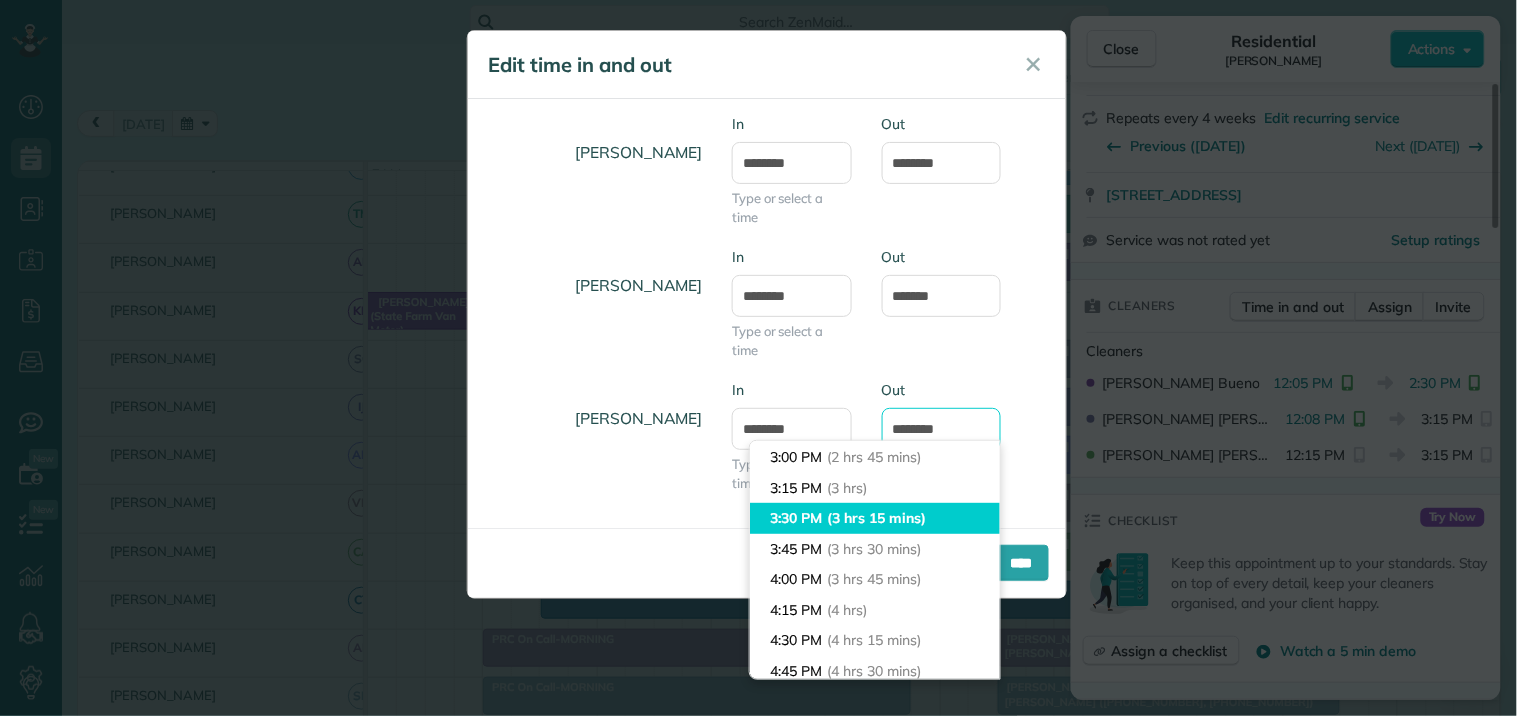scroll, scrollTop: 224, scrollLeft: 0, axis: vertical 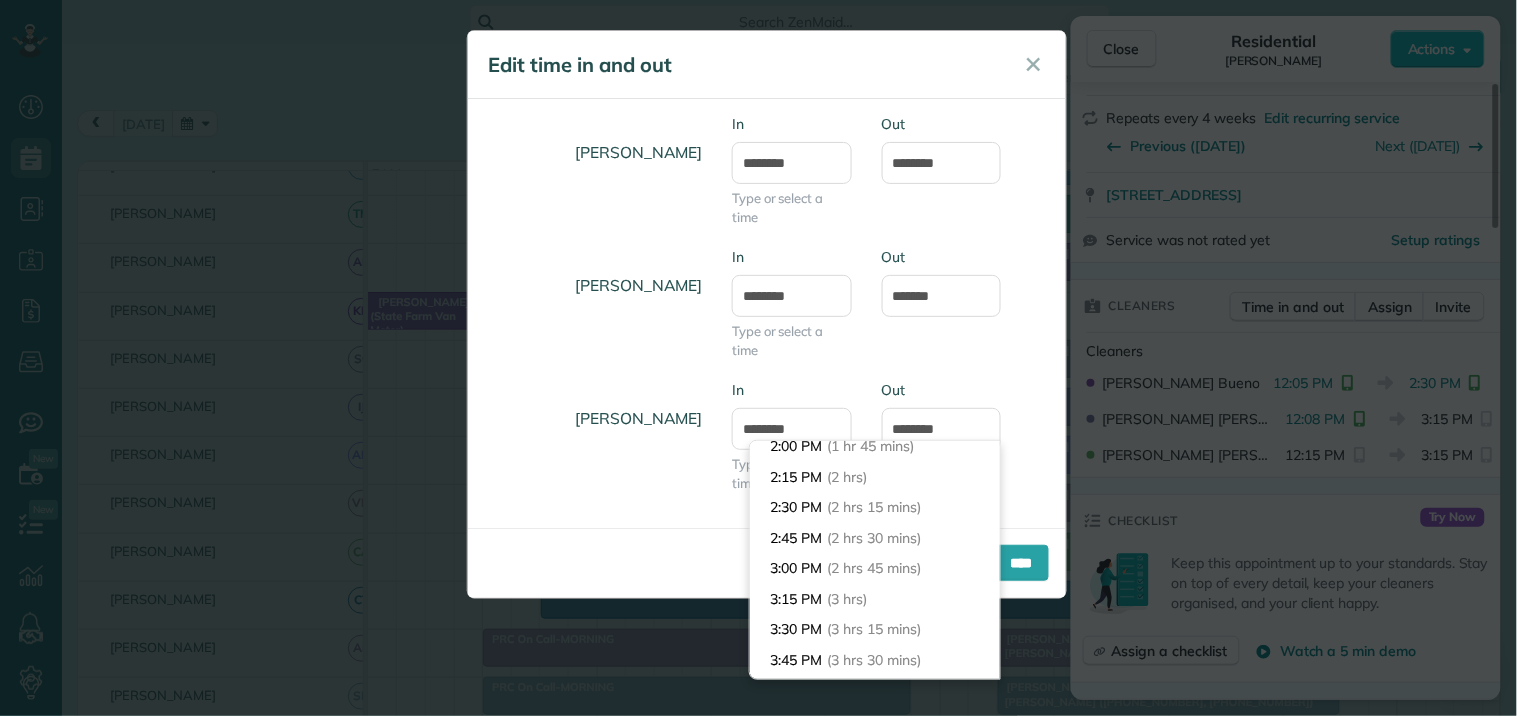 type on "*******" 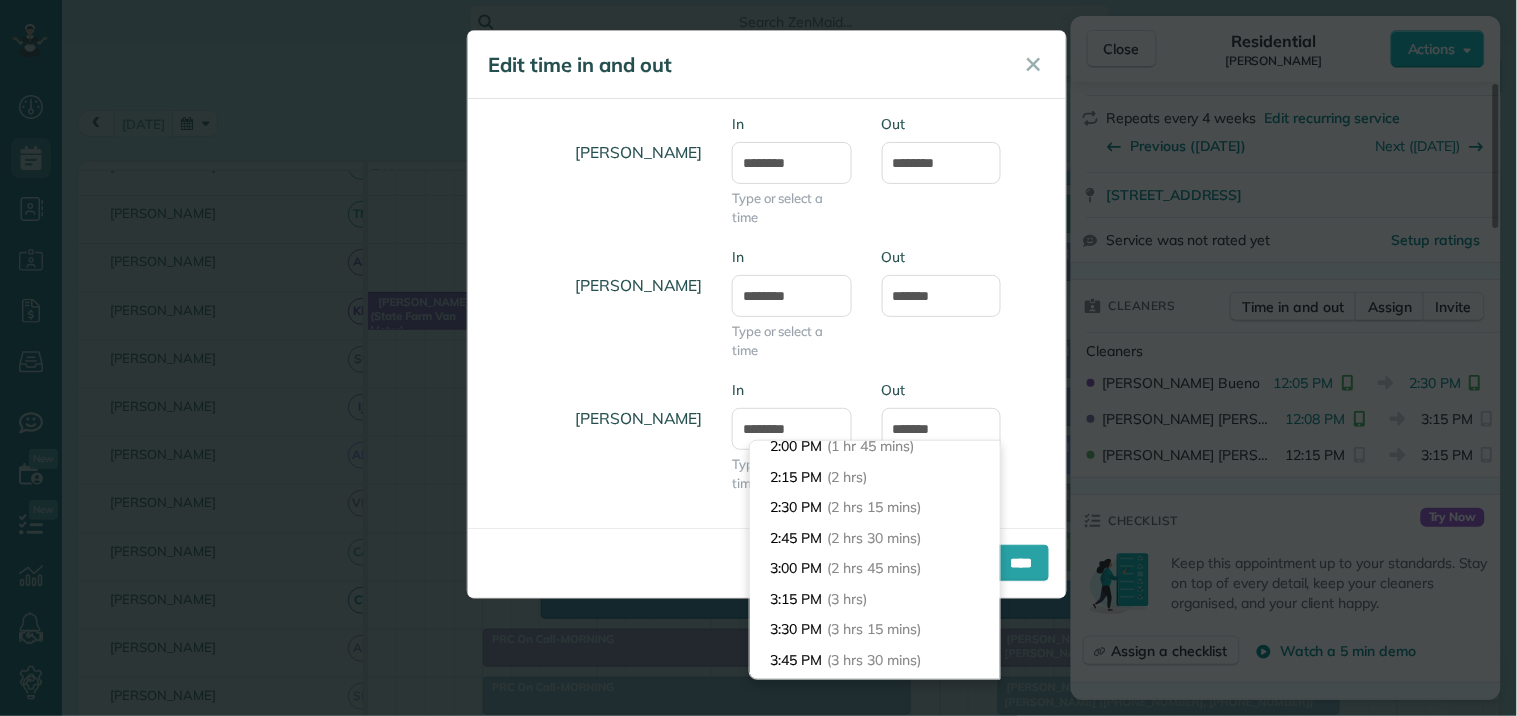 click on "Dashboard
Scheduling
Calendar View
List View
Dispatch View - Weekly scheduling (Beta)" at bounding box center [758, 358] 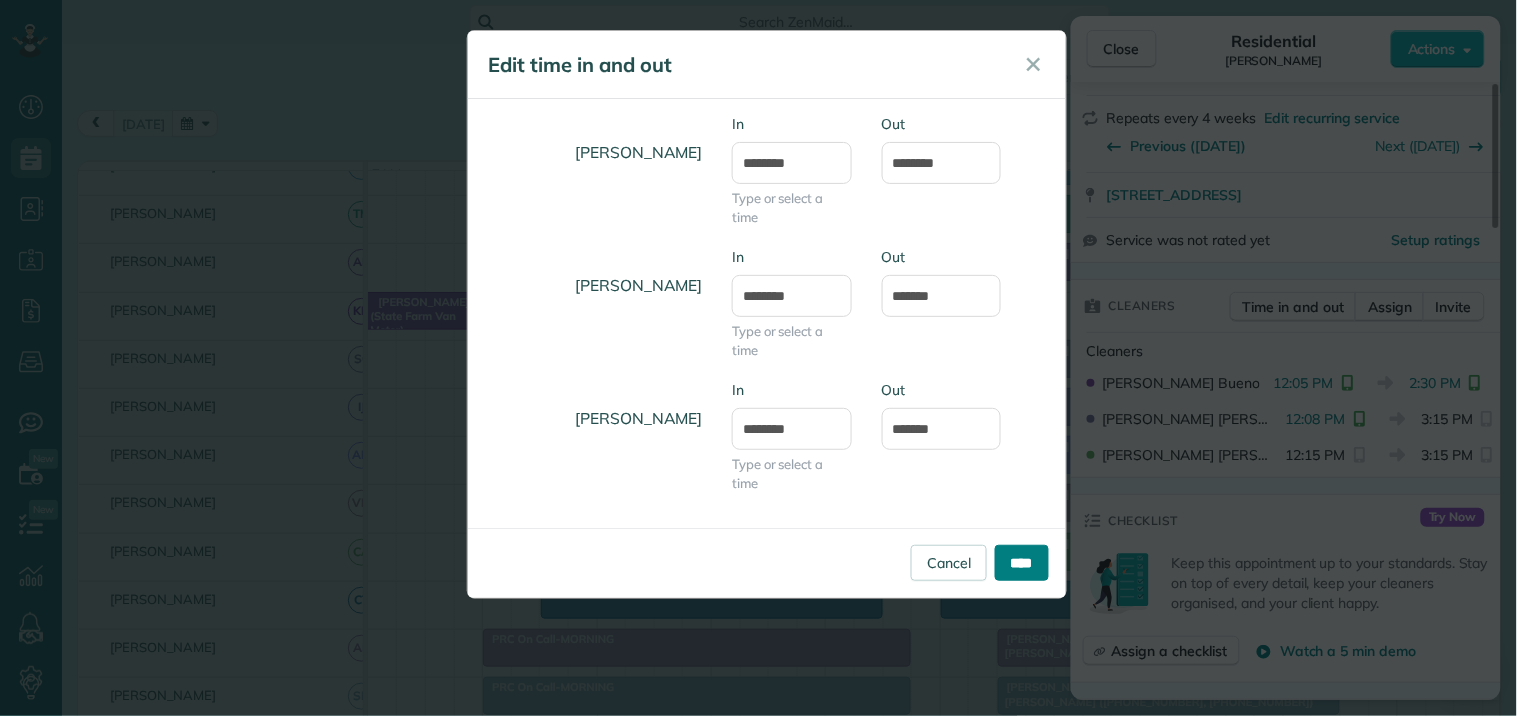 click on "****" at bounding box center [1022, 563] 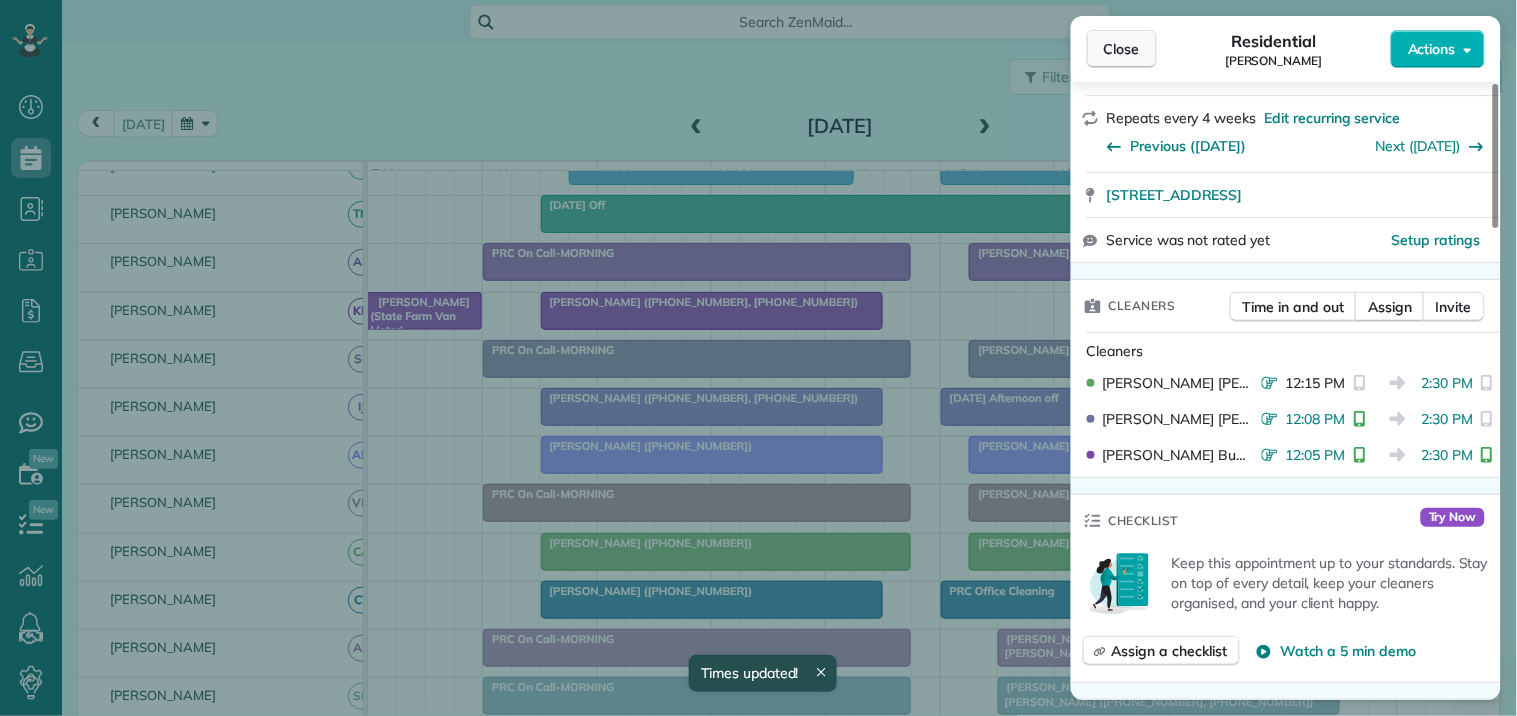 click on "Close" at bounding box center (1122, 49) 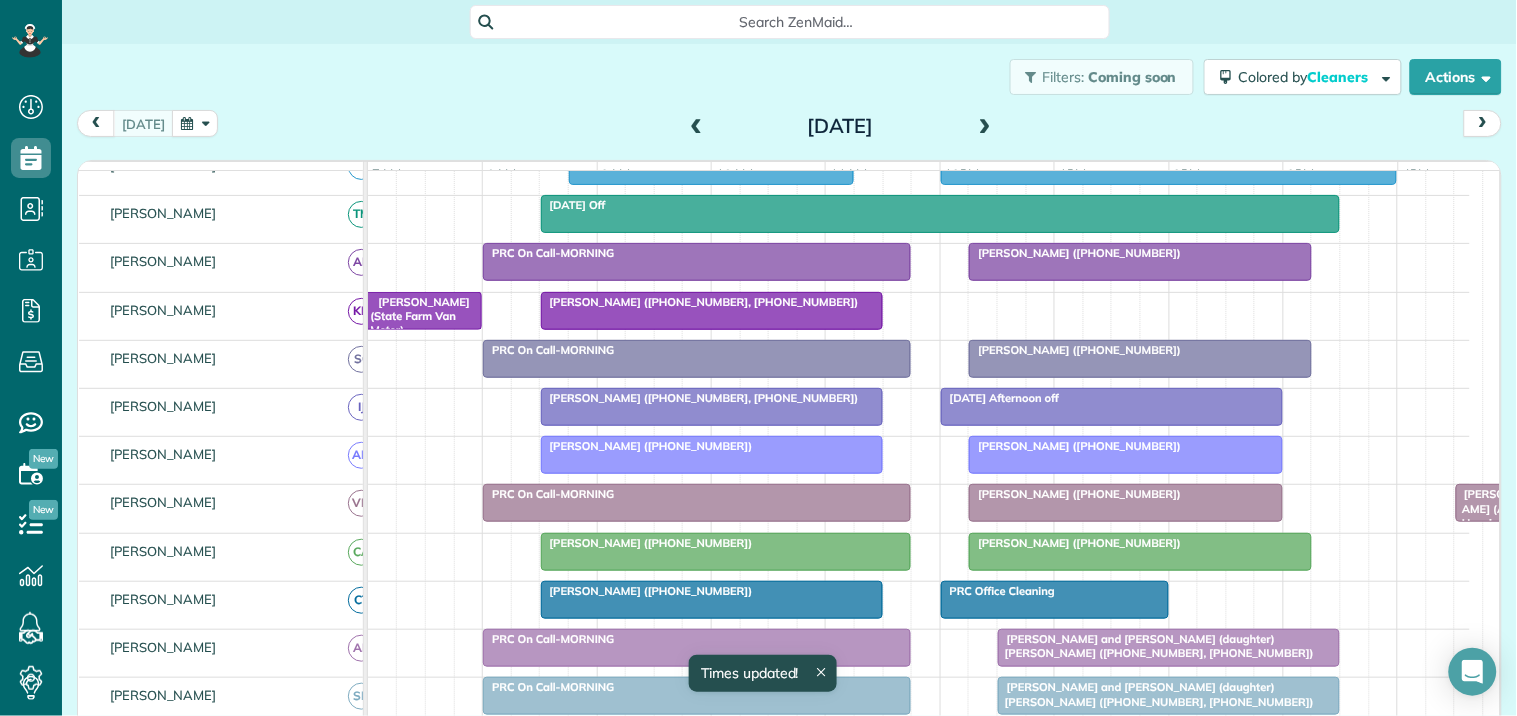 click on "[PERSON_NAME] ([PHONE_NUMBER], [PHONE_NUMBER])" at bounding box center [700, 302] 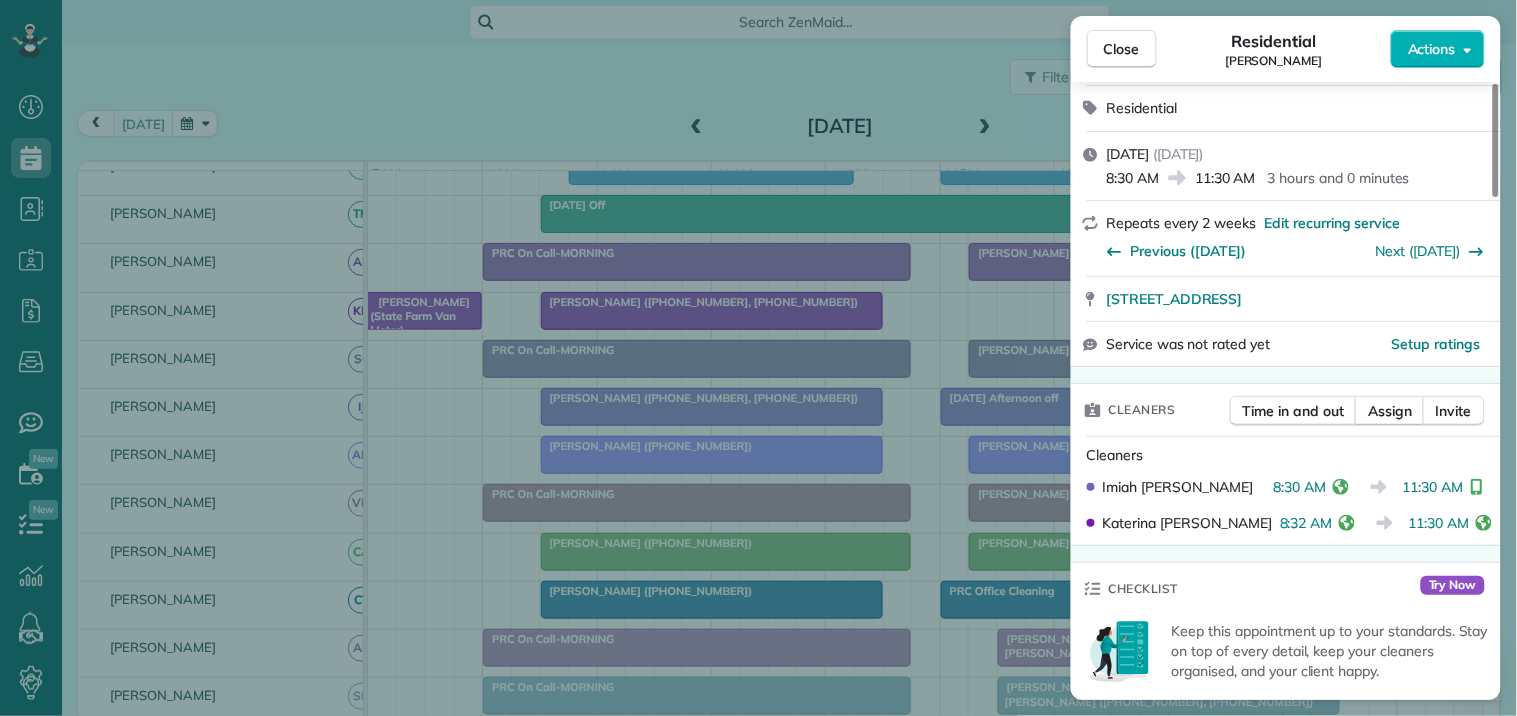 scroll, scrollTop: 333, scrollLeft: 0, axis: vertical 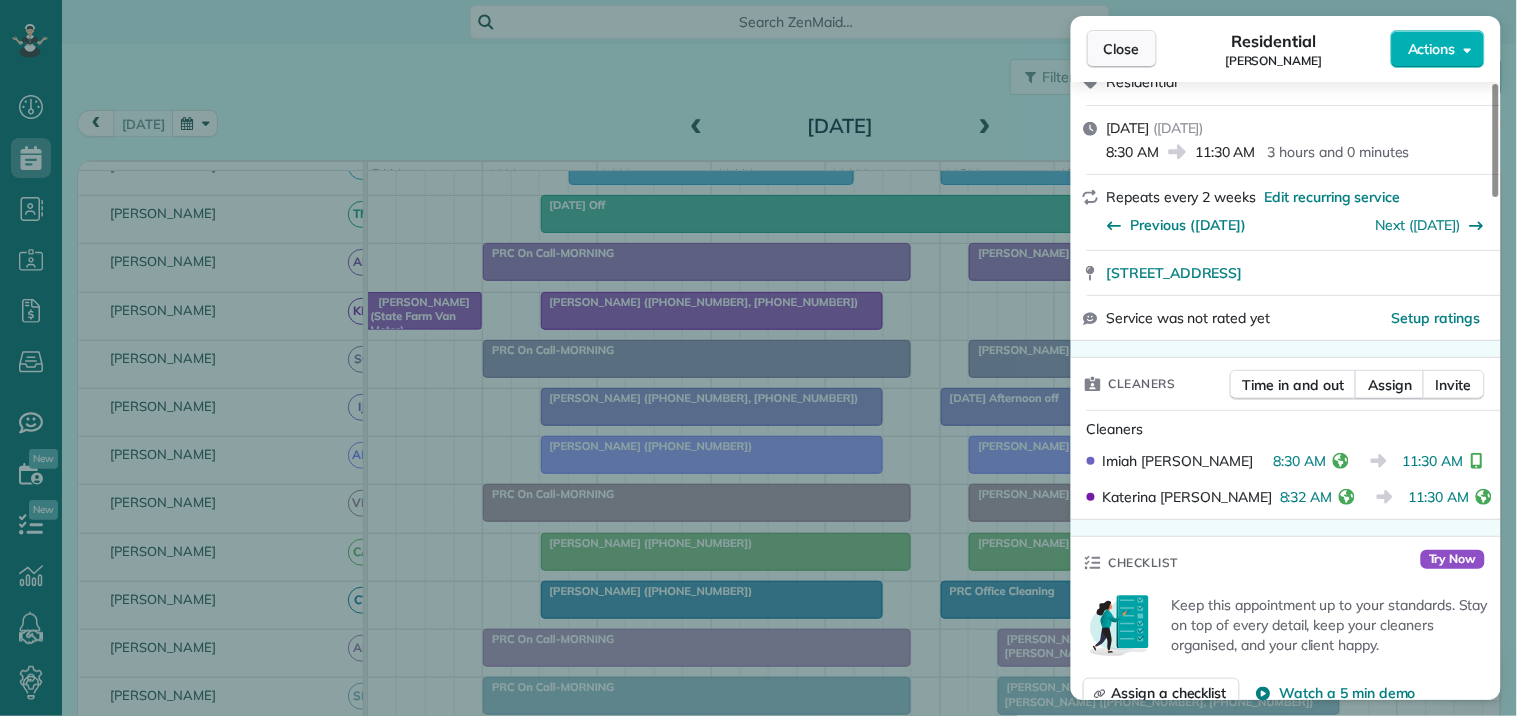 click on "Close" at bounding box center [1122, 49] 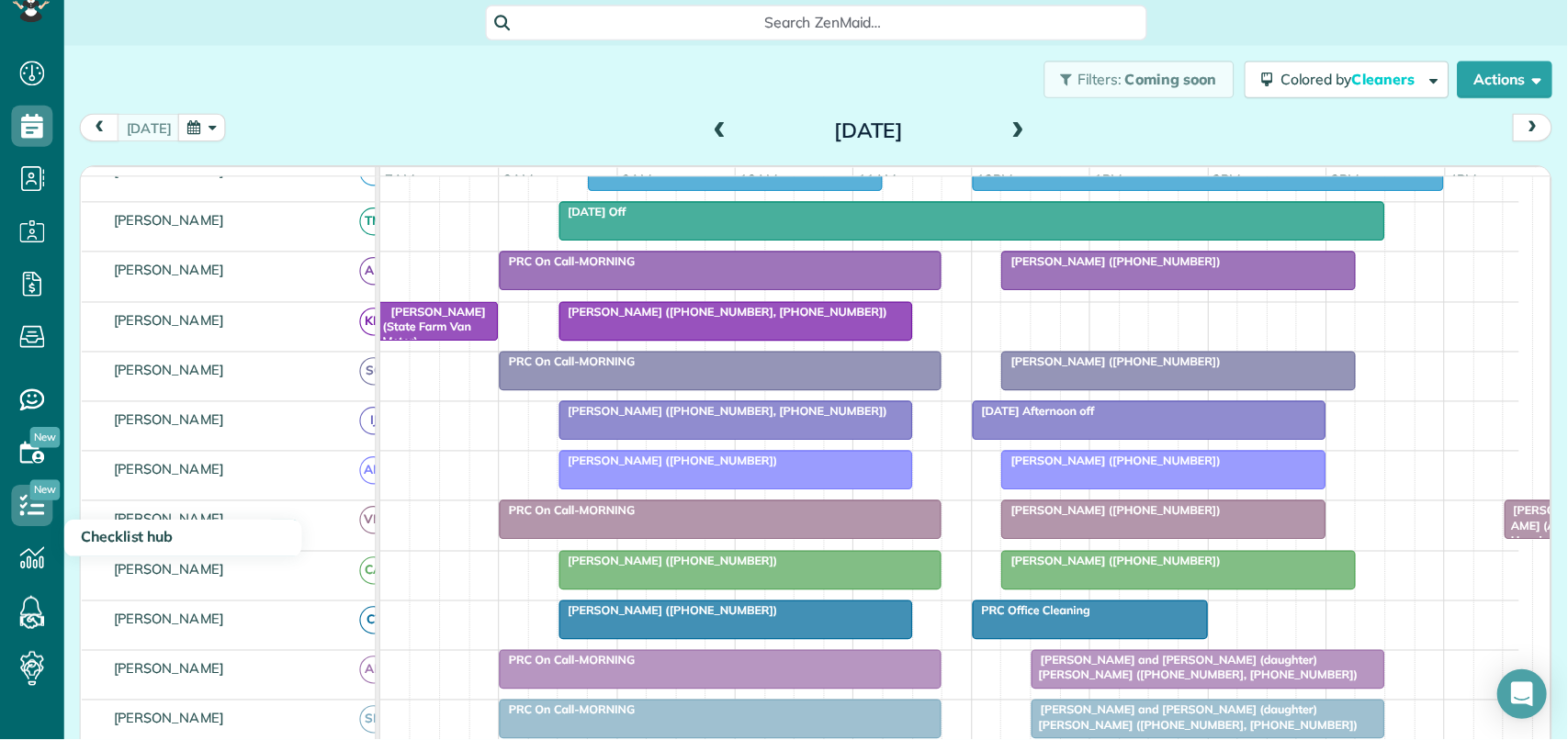 scroll, scrollTop: 51, scrollLeft: 0, axis: vertical 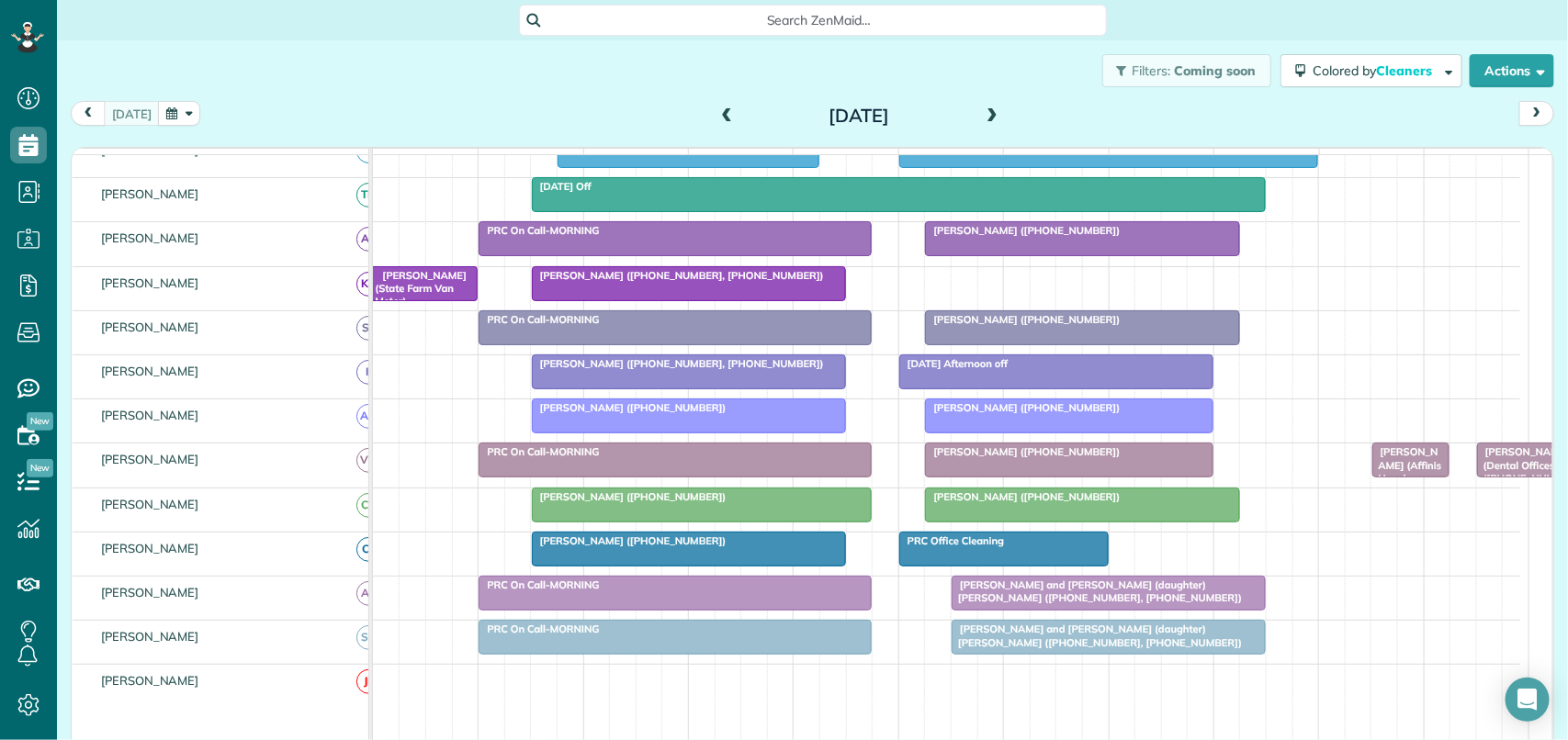 drag, startPoint x: 1001, startPoint y: 11, endPoint x: 1007, endPoint y: 112, distance: 101.17806 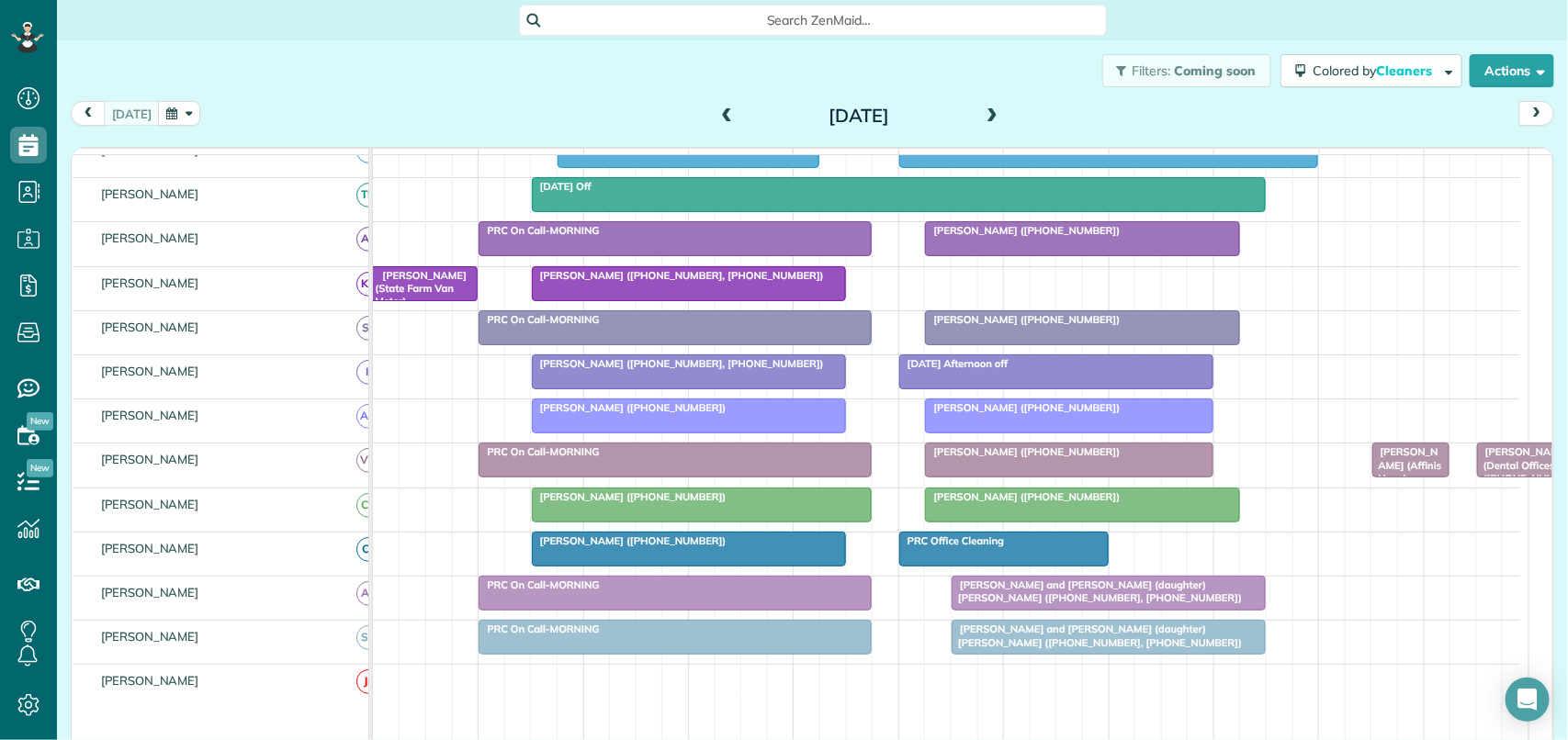click on "today   Tuesday Jul 29, 2025" at bounding box center [812, 118] 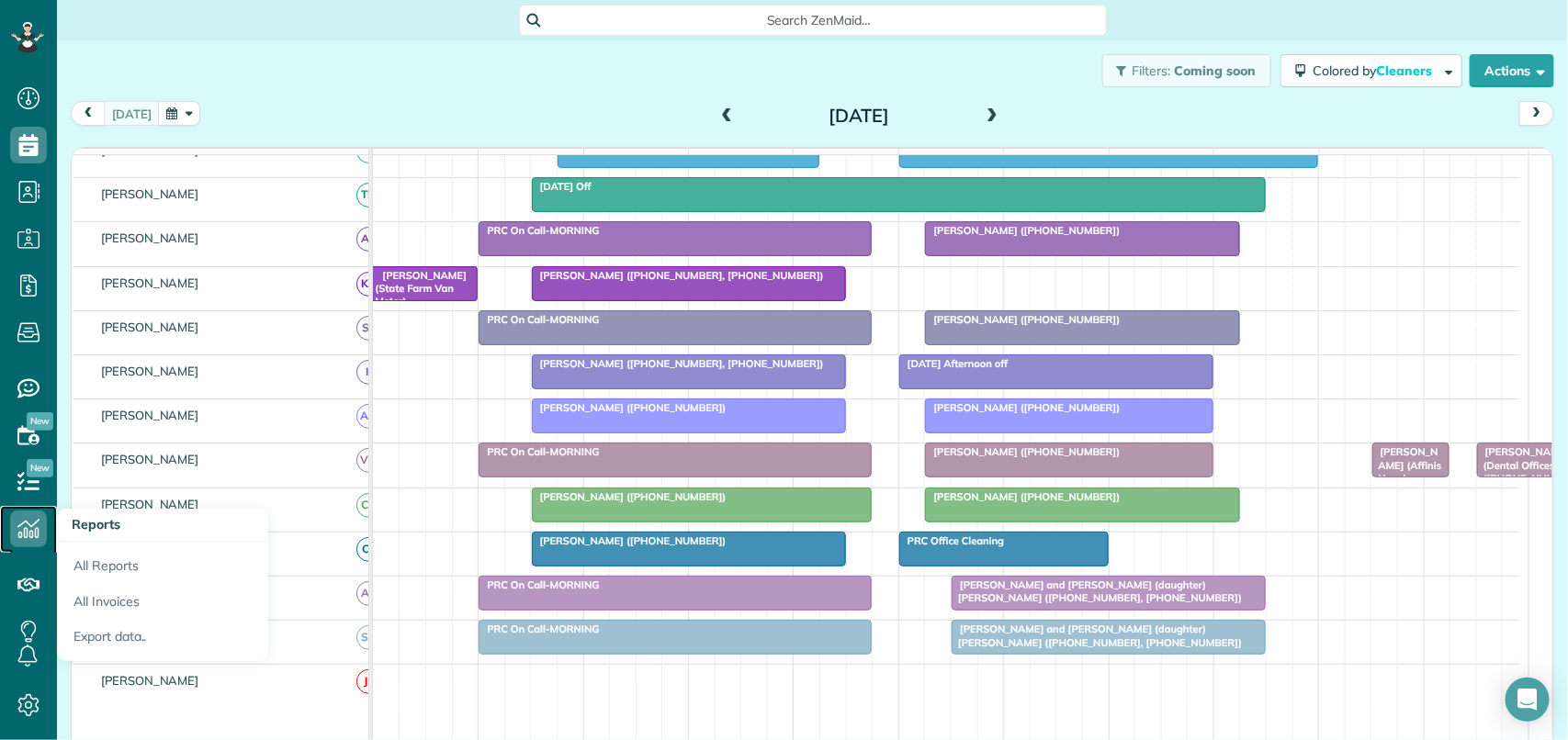 click 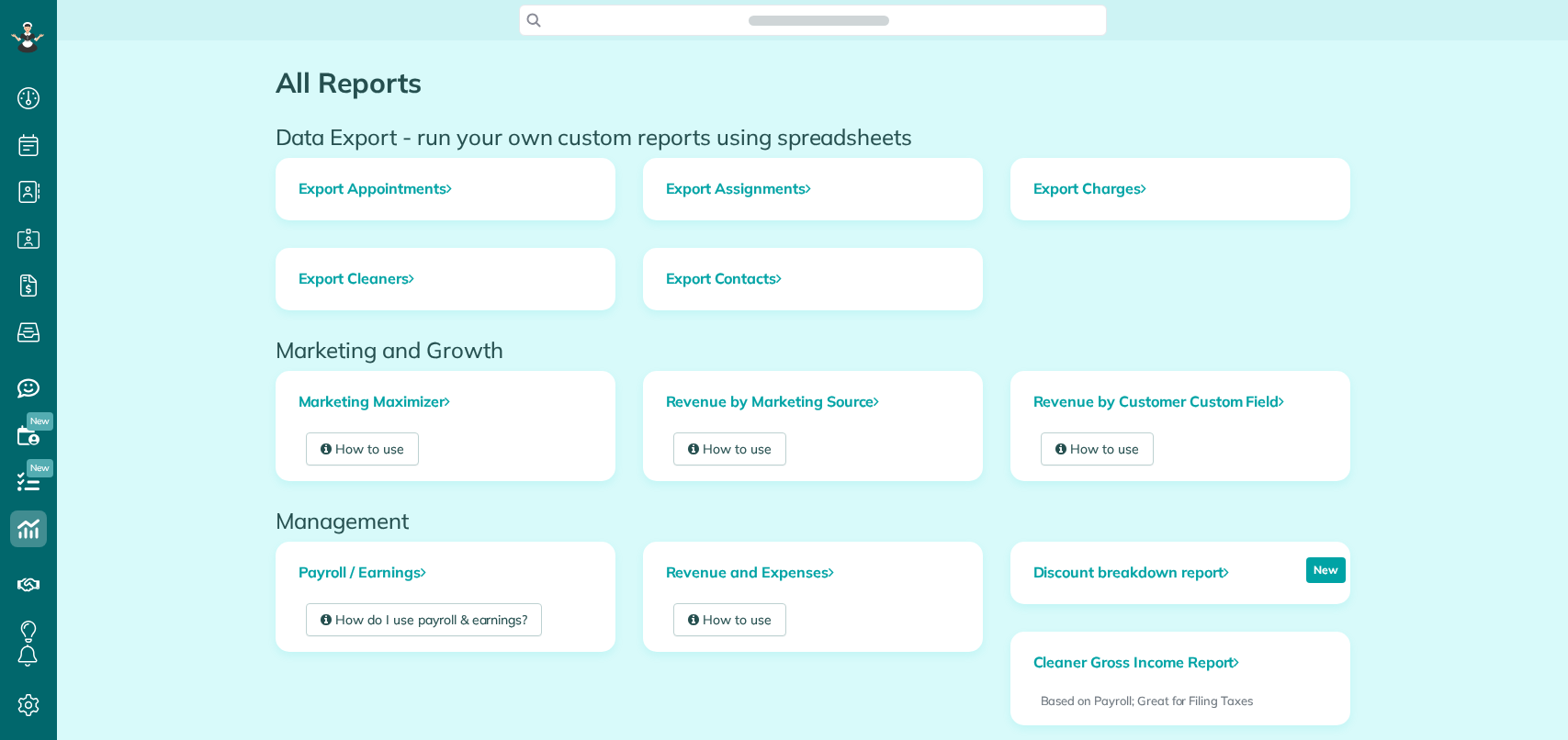 scroll, scrollTop: 0, scrollLeft: 0, axis: both 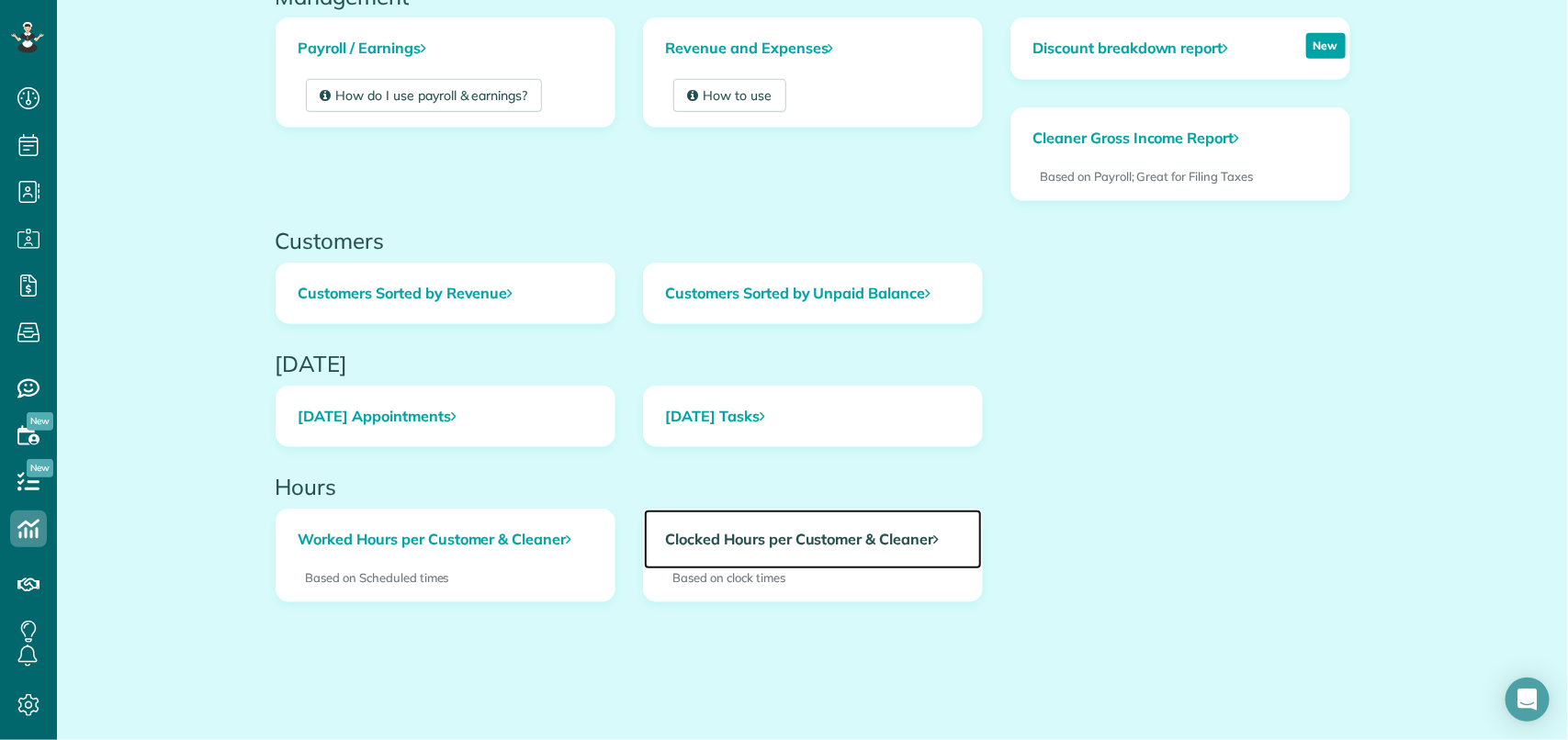 click on "Clocked Hours per Customer & Cleaner" at bounding box center (813, 540) 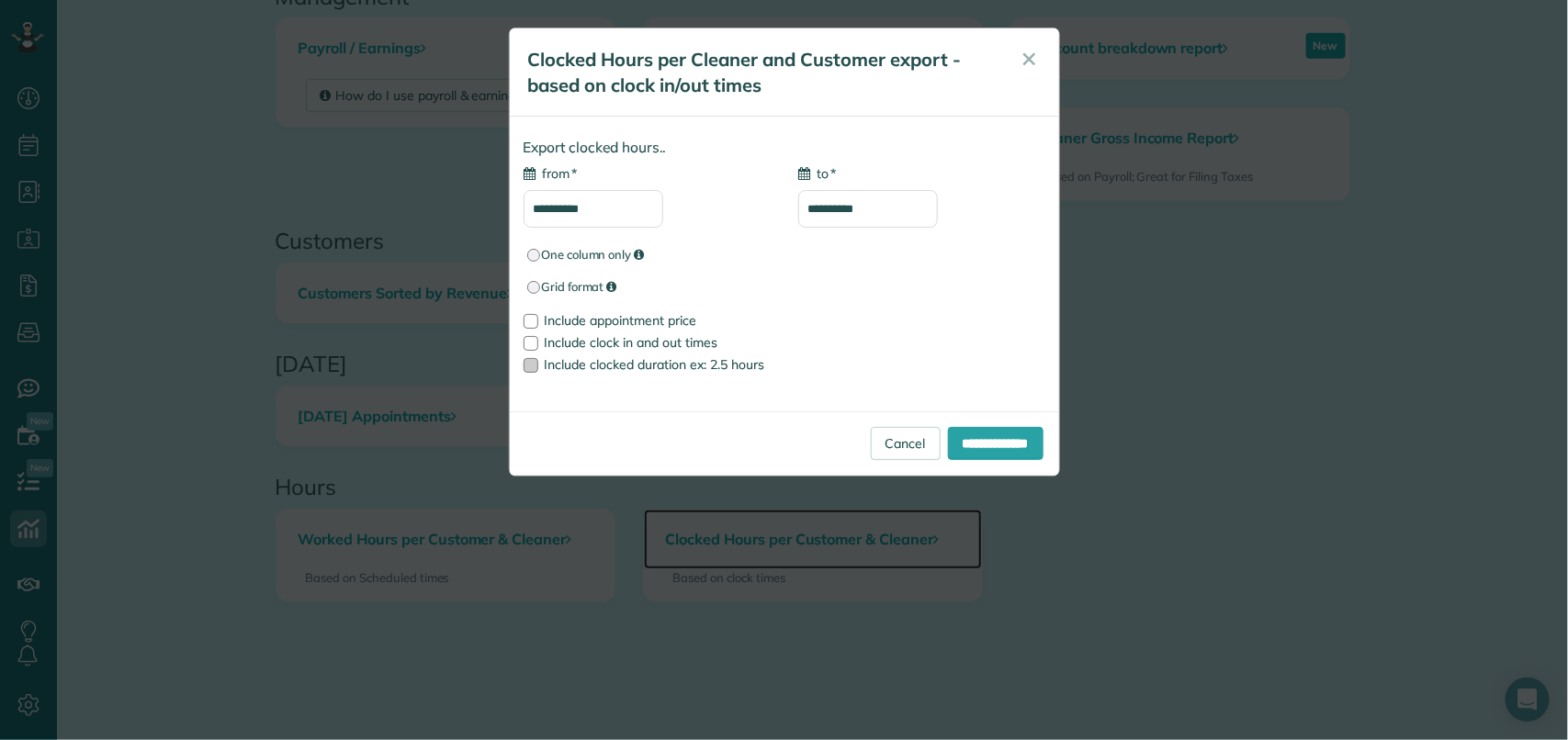 type on "**********" 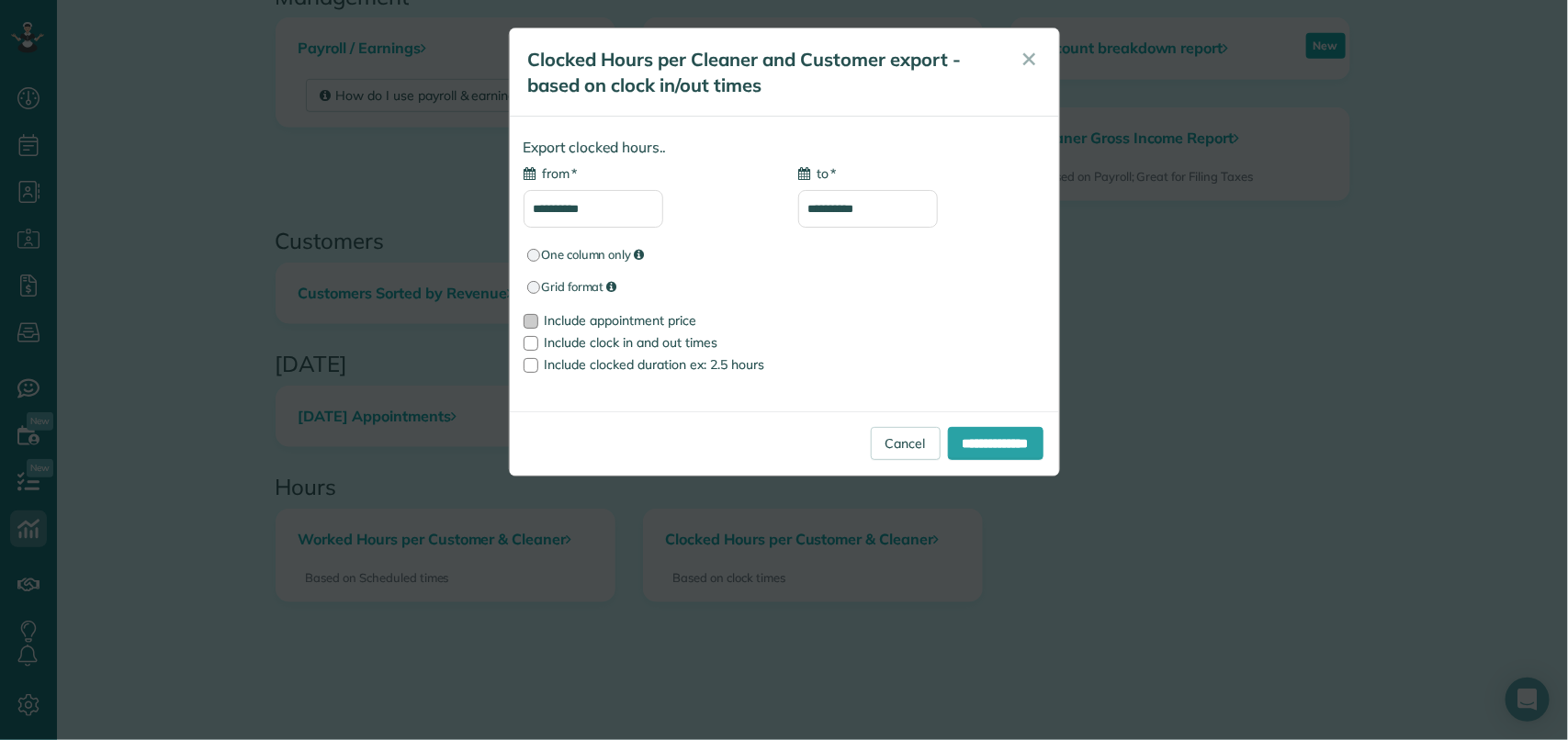 click at bounding box center [531, 321] 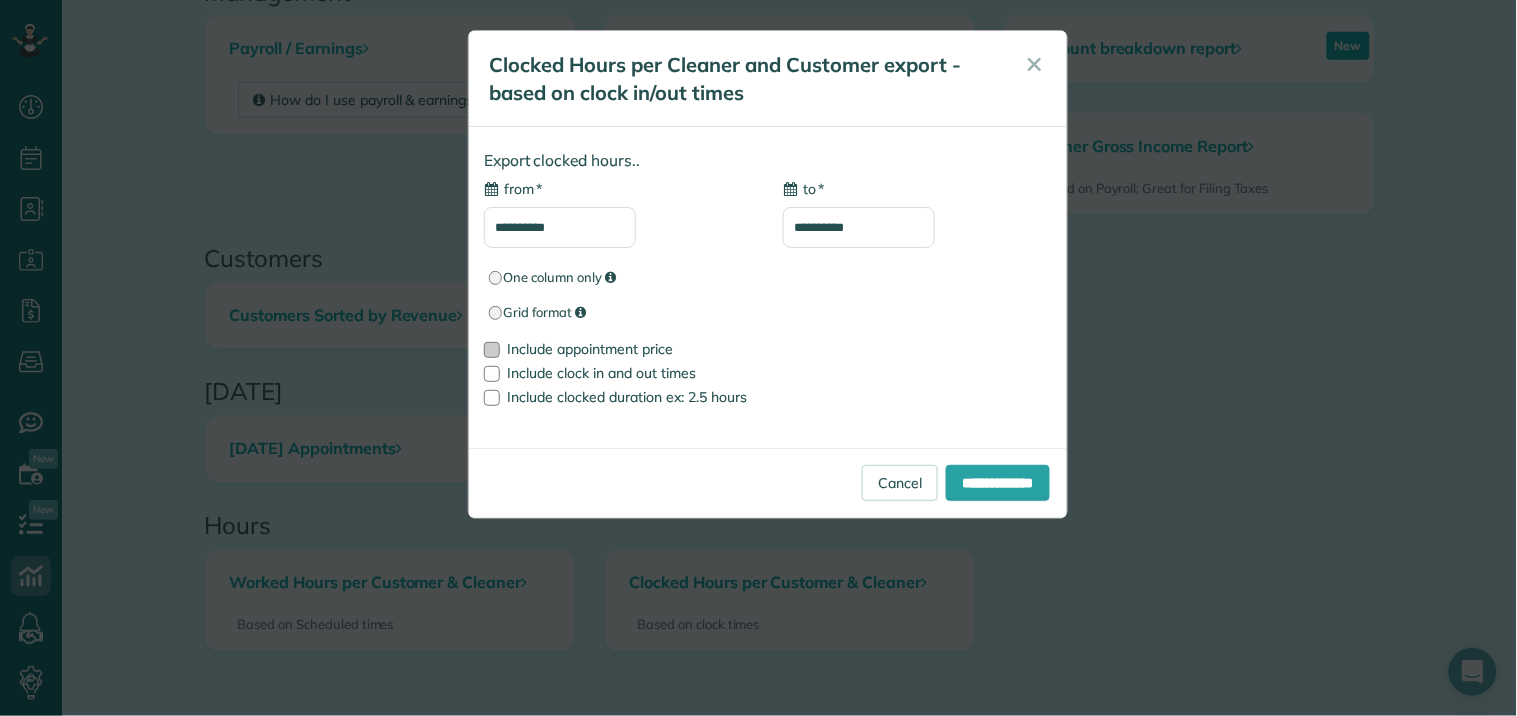 scroll, scrollTop: 716, scrollLeft: 62, axis: both 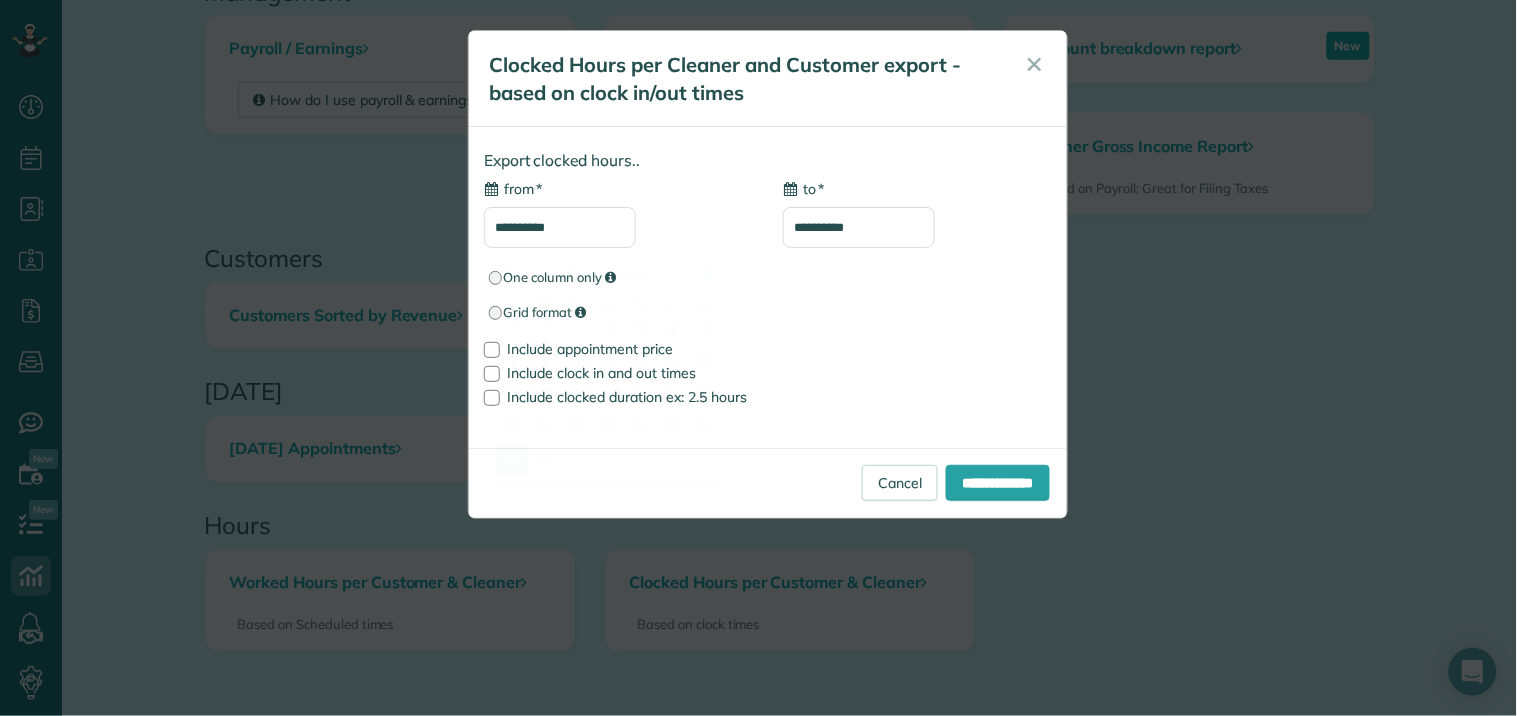 drag, startPoint x: 1706, startPoint y: 0, endPoint x: 545, endPoint y: 216, distance: 1180.9221 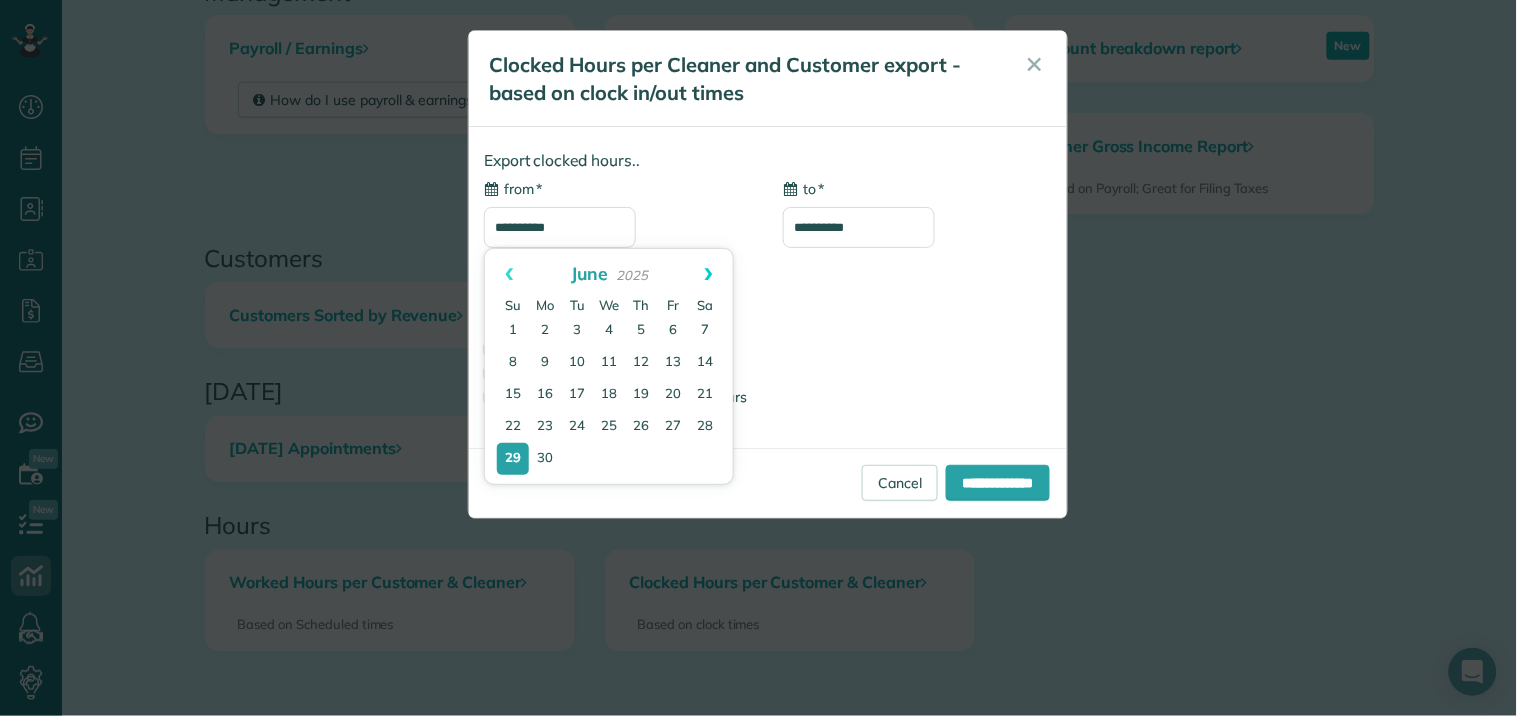 click on "Next" at bounding box center (709, 274) 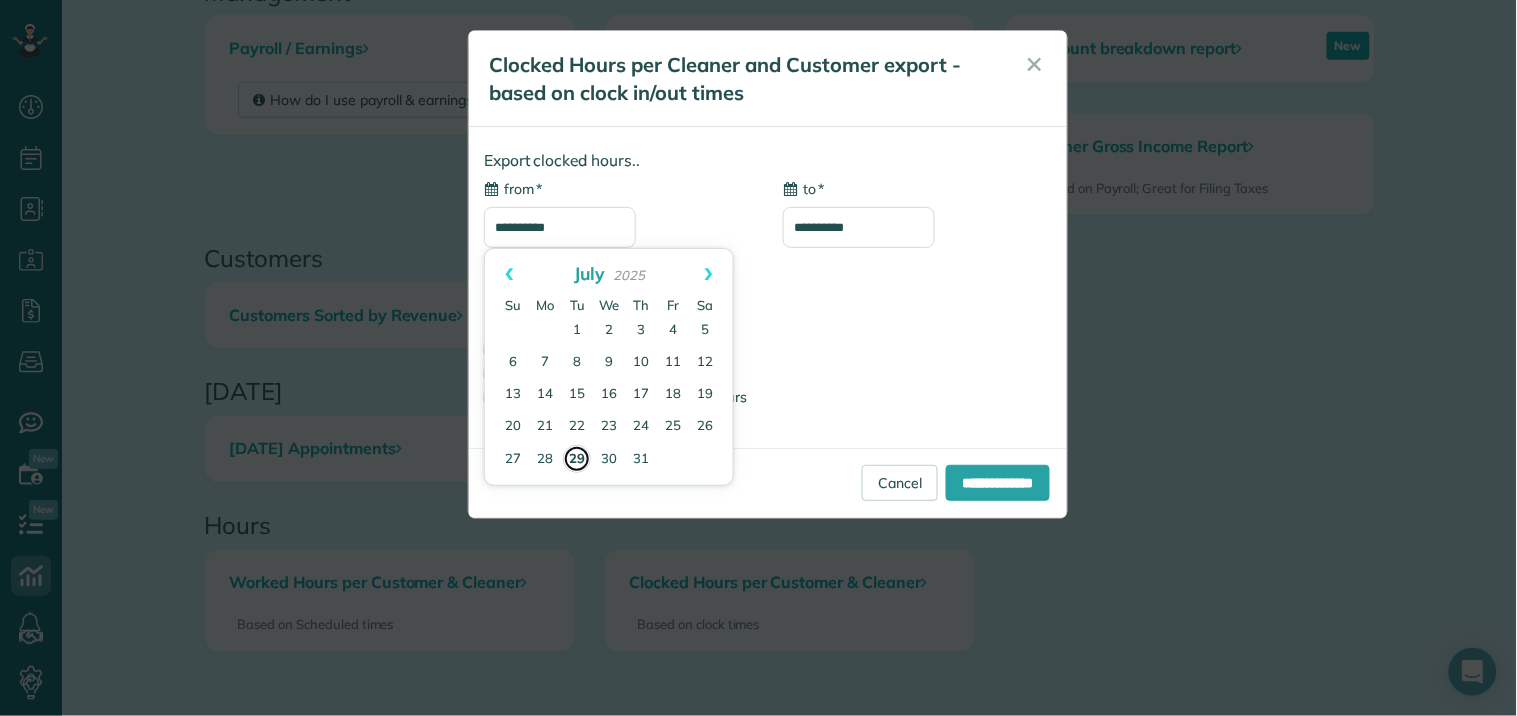 click on "29" at bounding box center (577, 459) 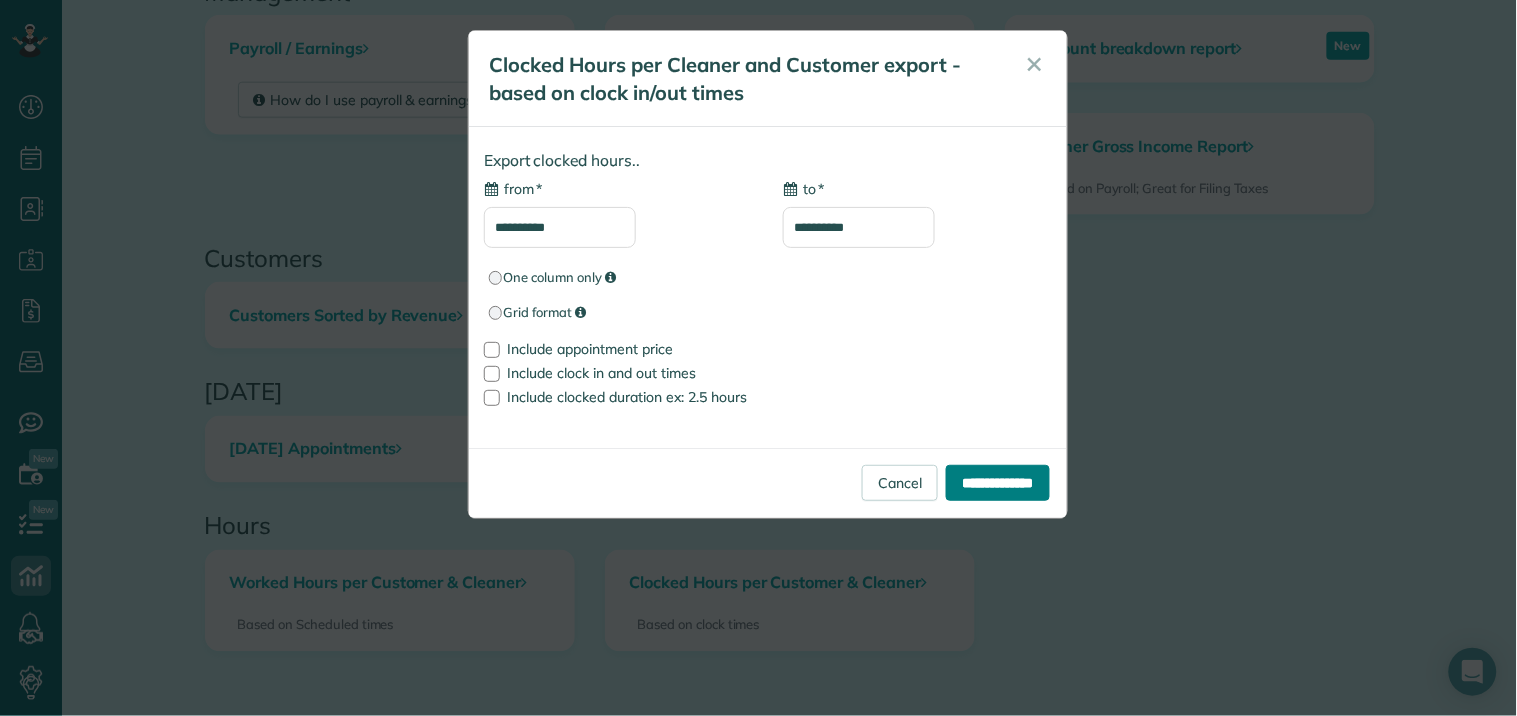 click on "**********" at bounding box center (998, 483) 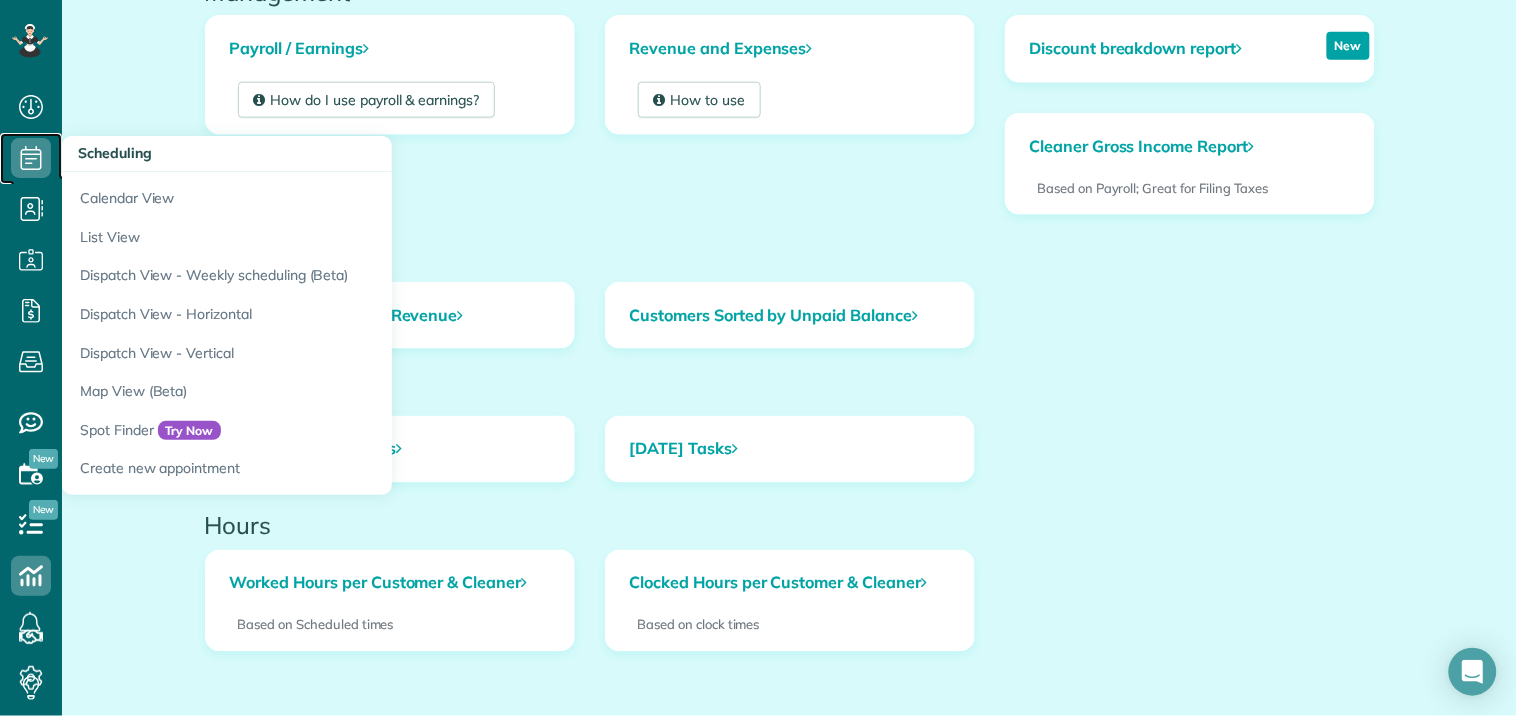 click 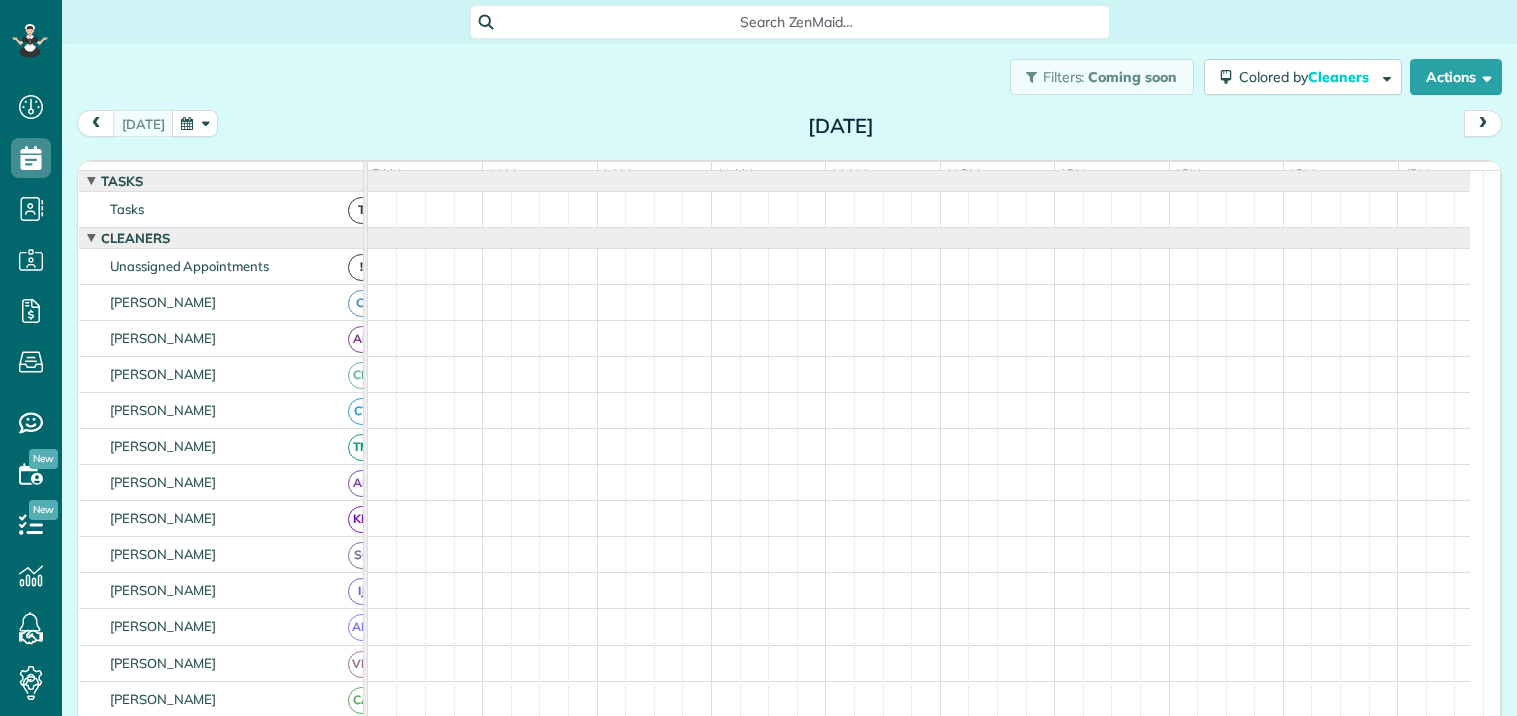 scroll, scrollTop: 0, scrollLeft: 0, axis: both 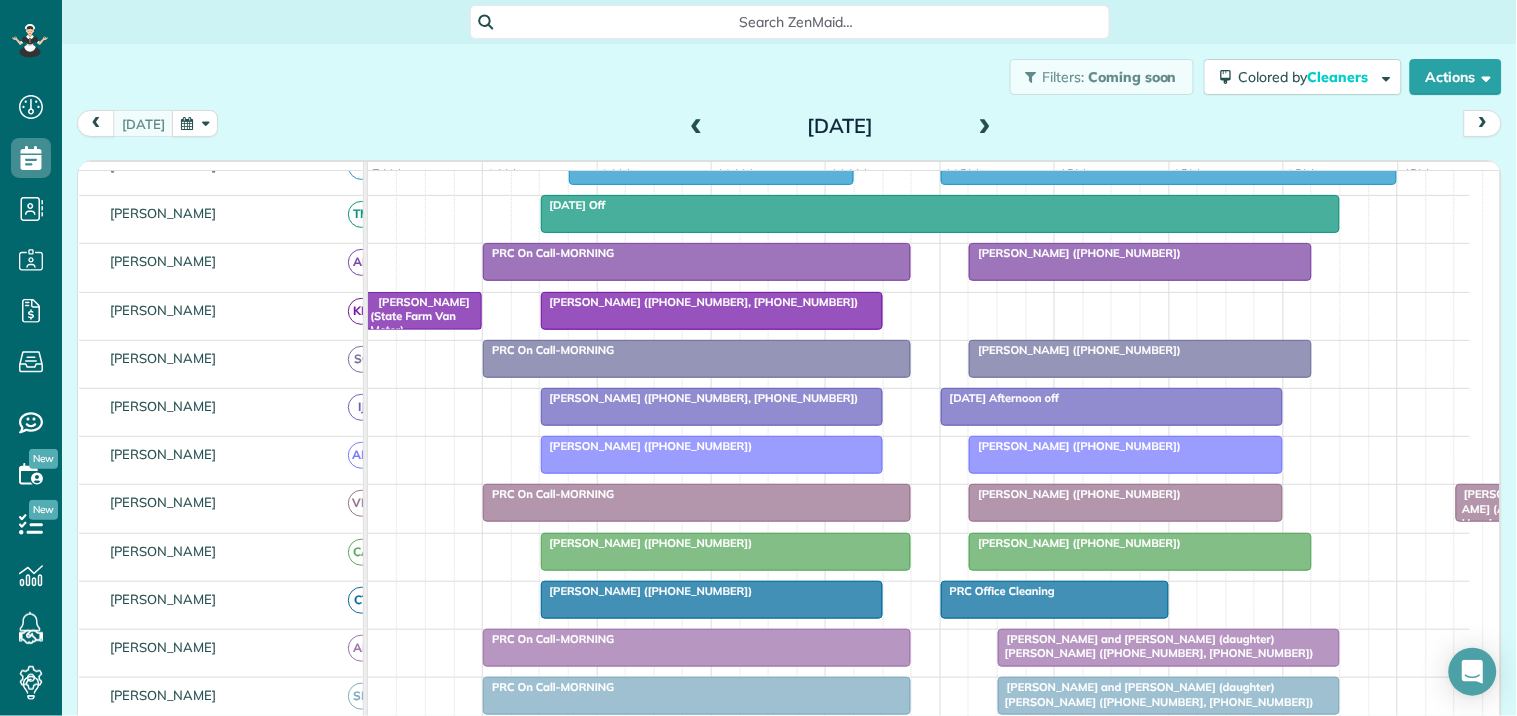 click on "[PERSON_NAME] (State Farm Van Meter) ([PHONE_NUMBER], [PHONE_NUMBER])" at bounding box center [421, 345] 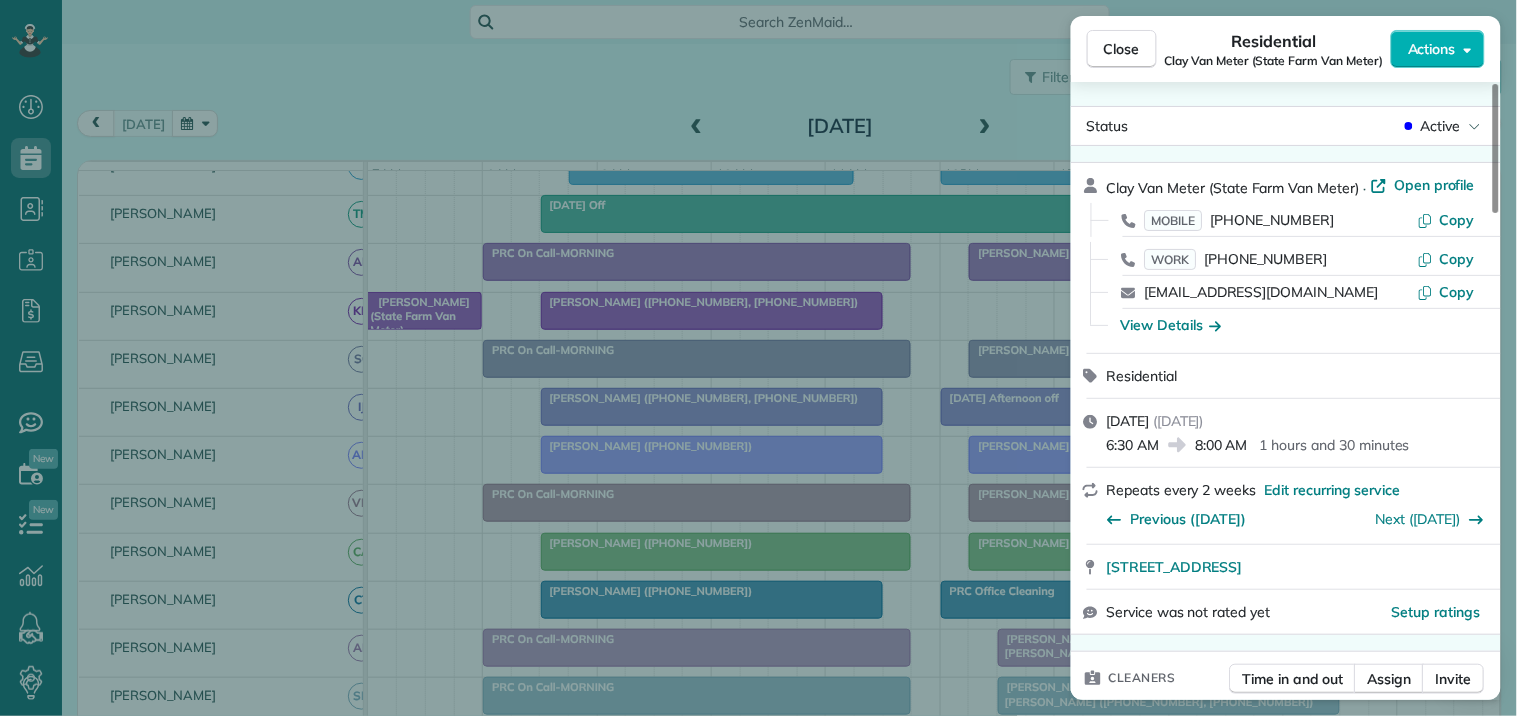 scroll, scrollTop: 333, scrollLeft: 0, axis: vertical 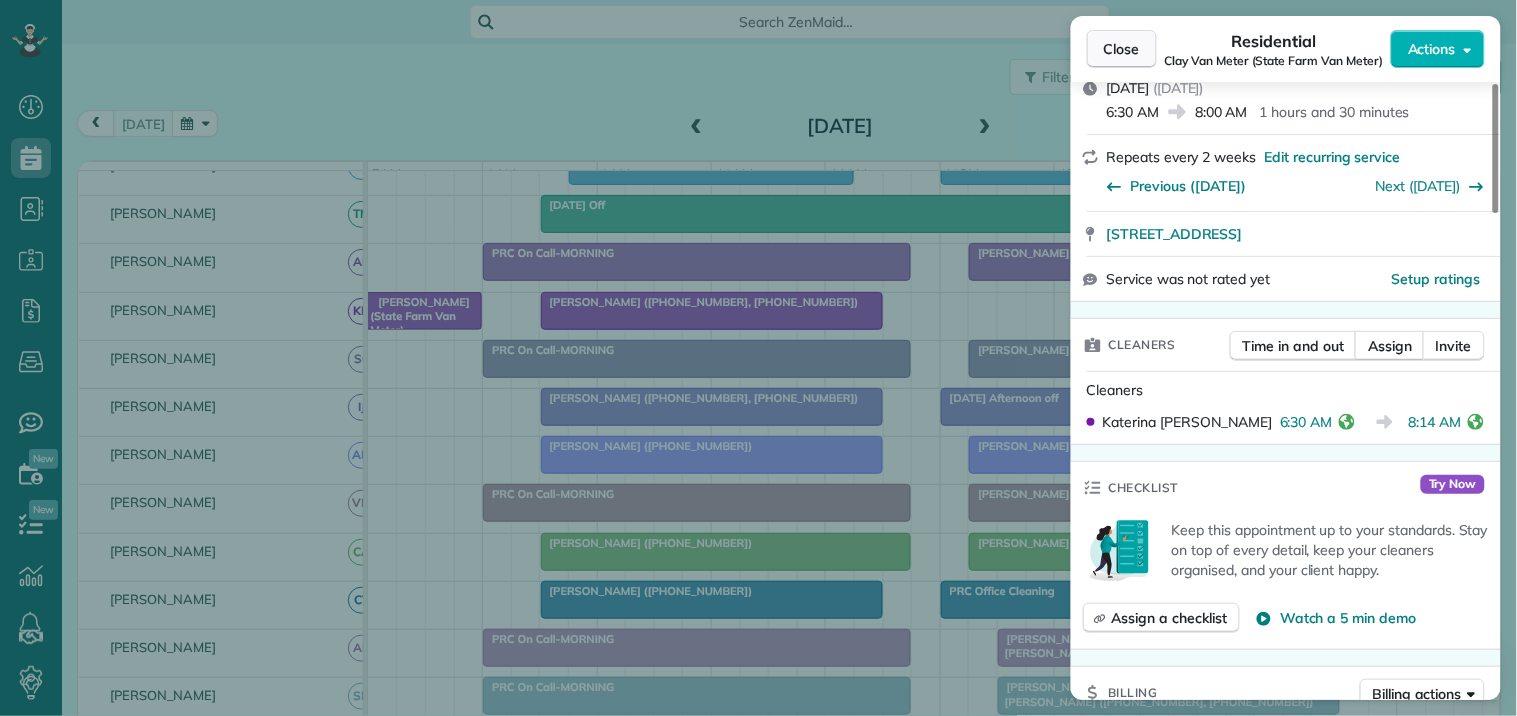click on "Close" at bounding box center (1122, 49) 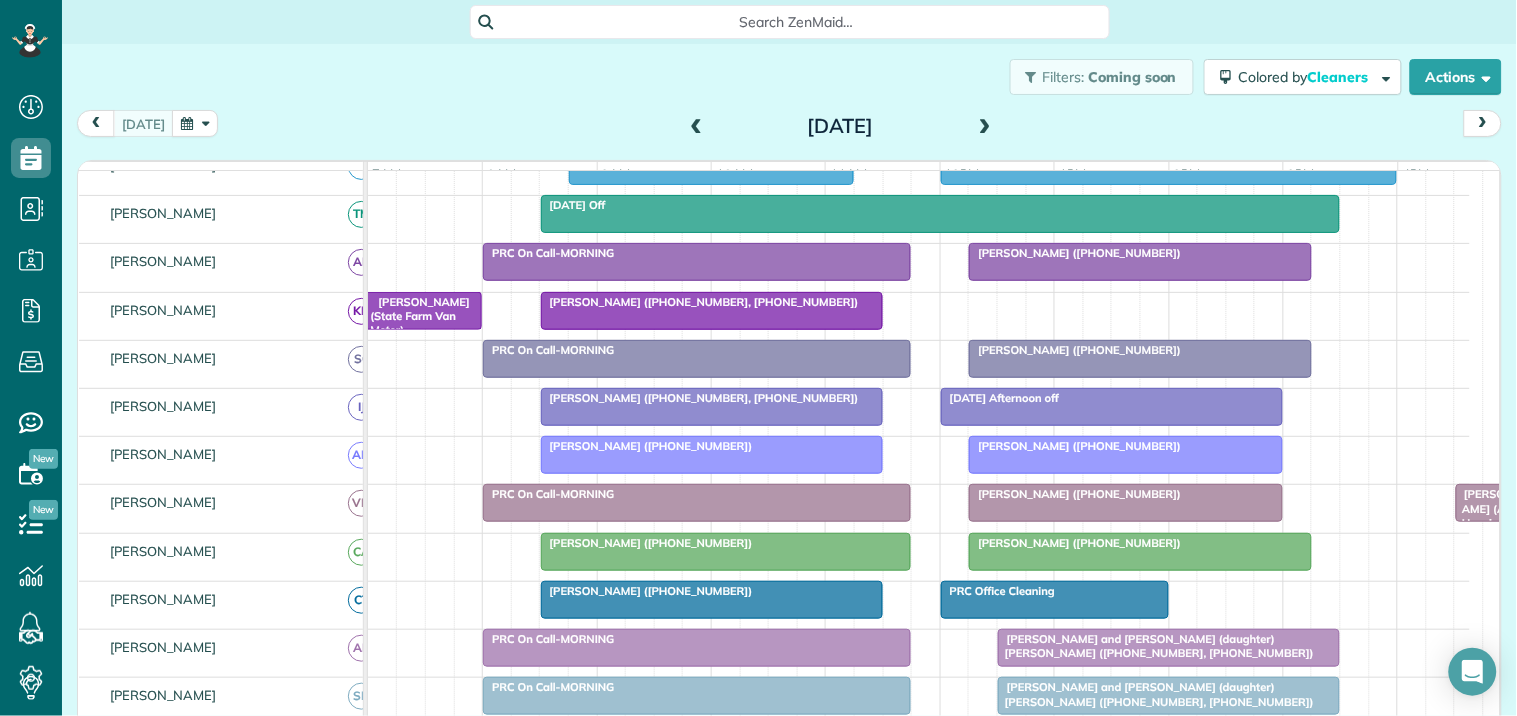 click on "[PERSON_NAME] ([PHONE_NUMBER], [PHONE_NUMBER])" at bounding box center (700, 302) 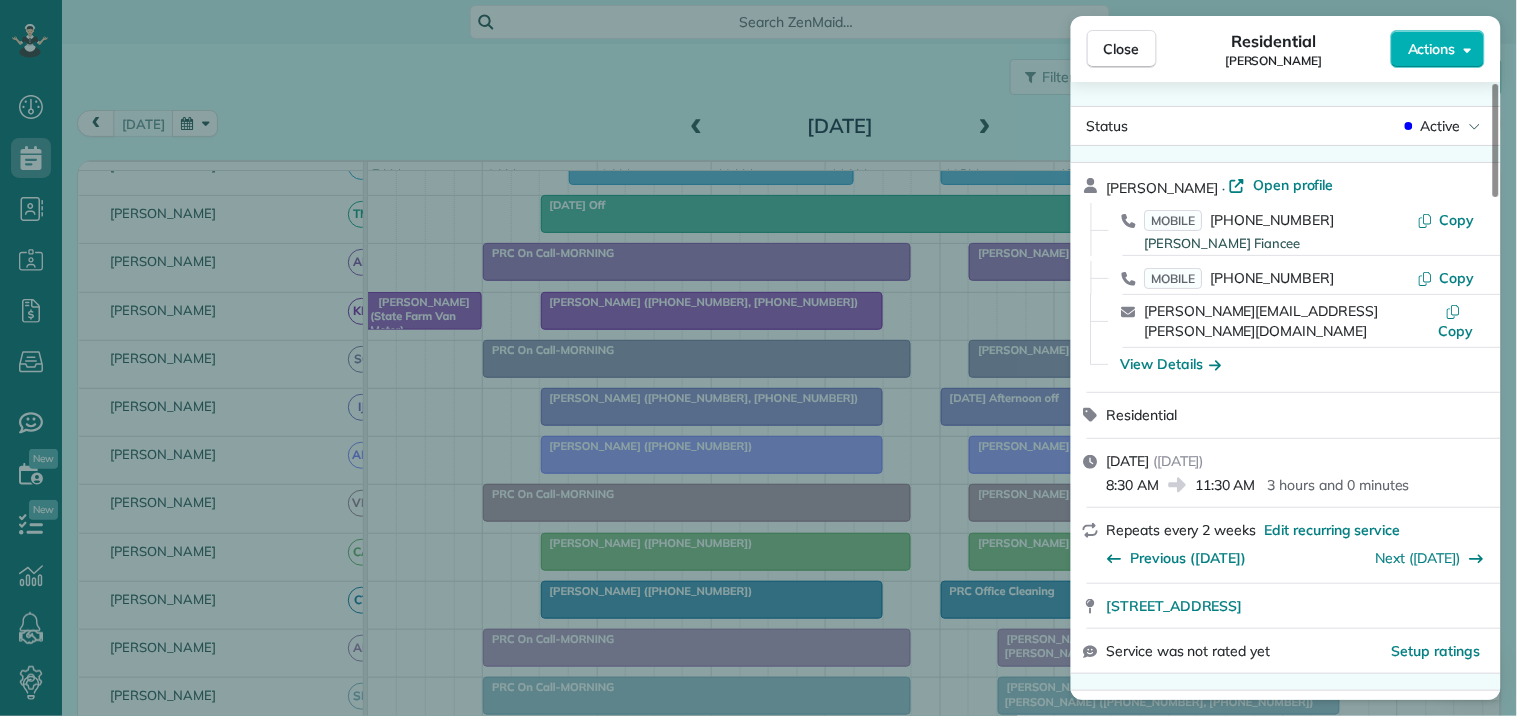 scroll, scrollTop: 333, scrollLeft: 0, axis: vertical 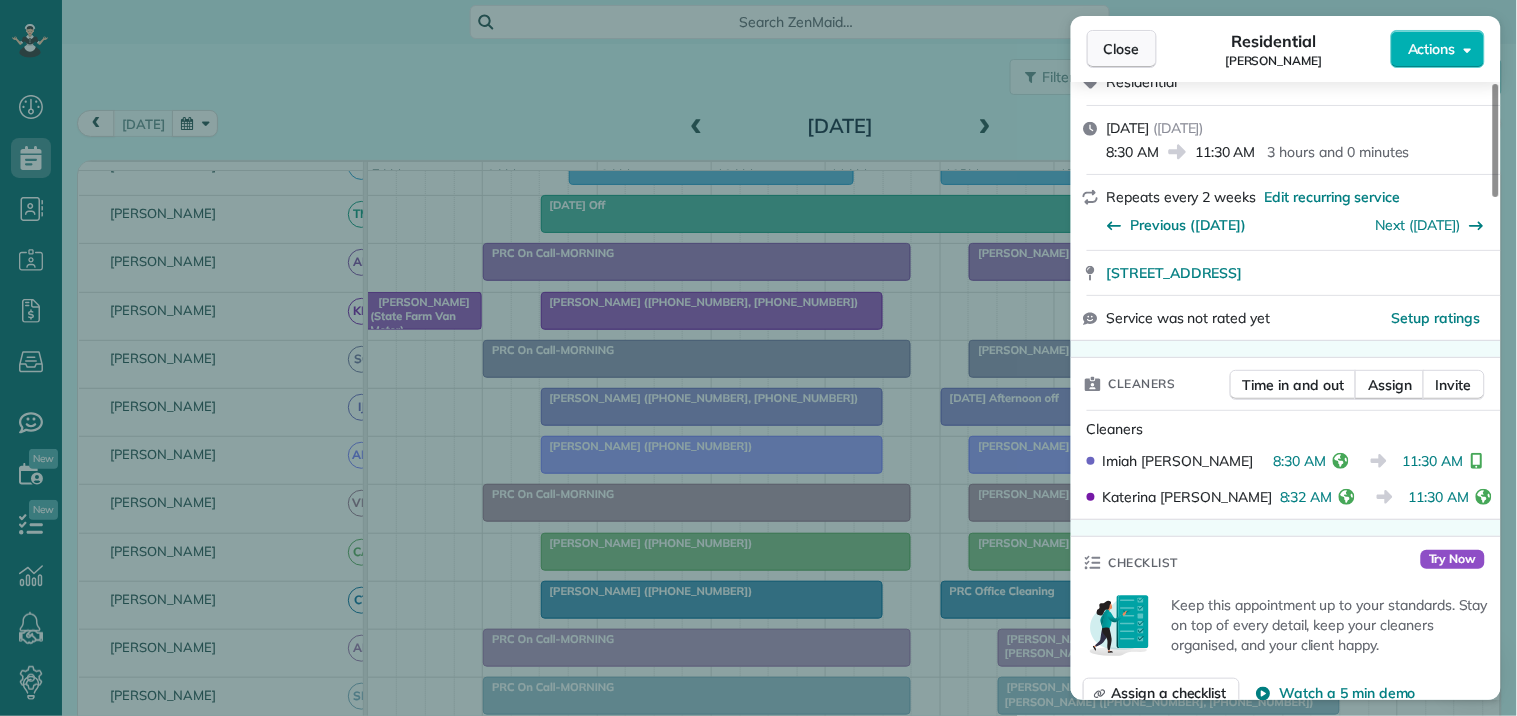 click on "Close" at bounding box center [1122, 49] 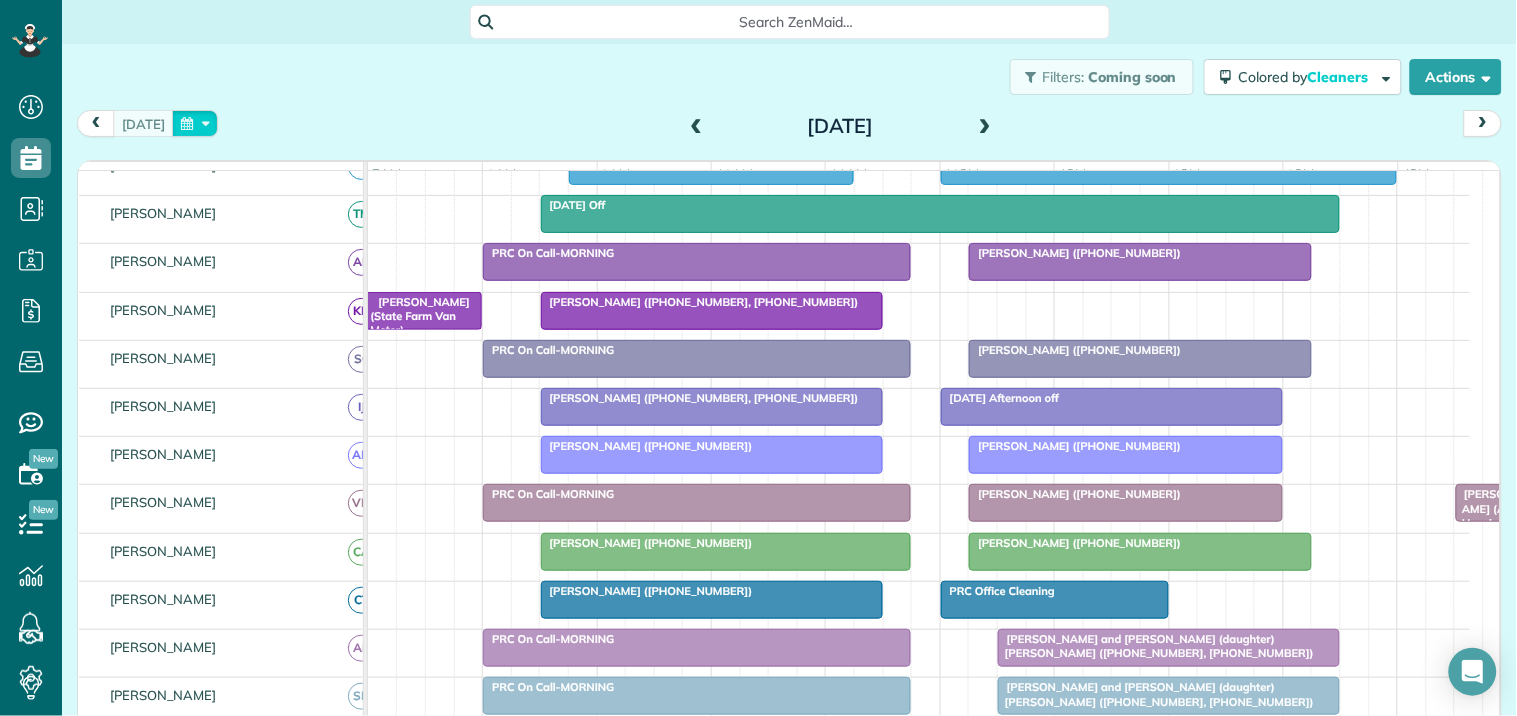 click at bounding box center (195, 123) 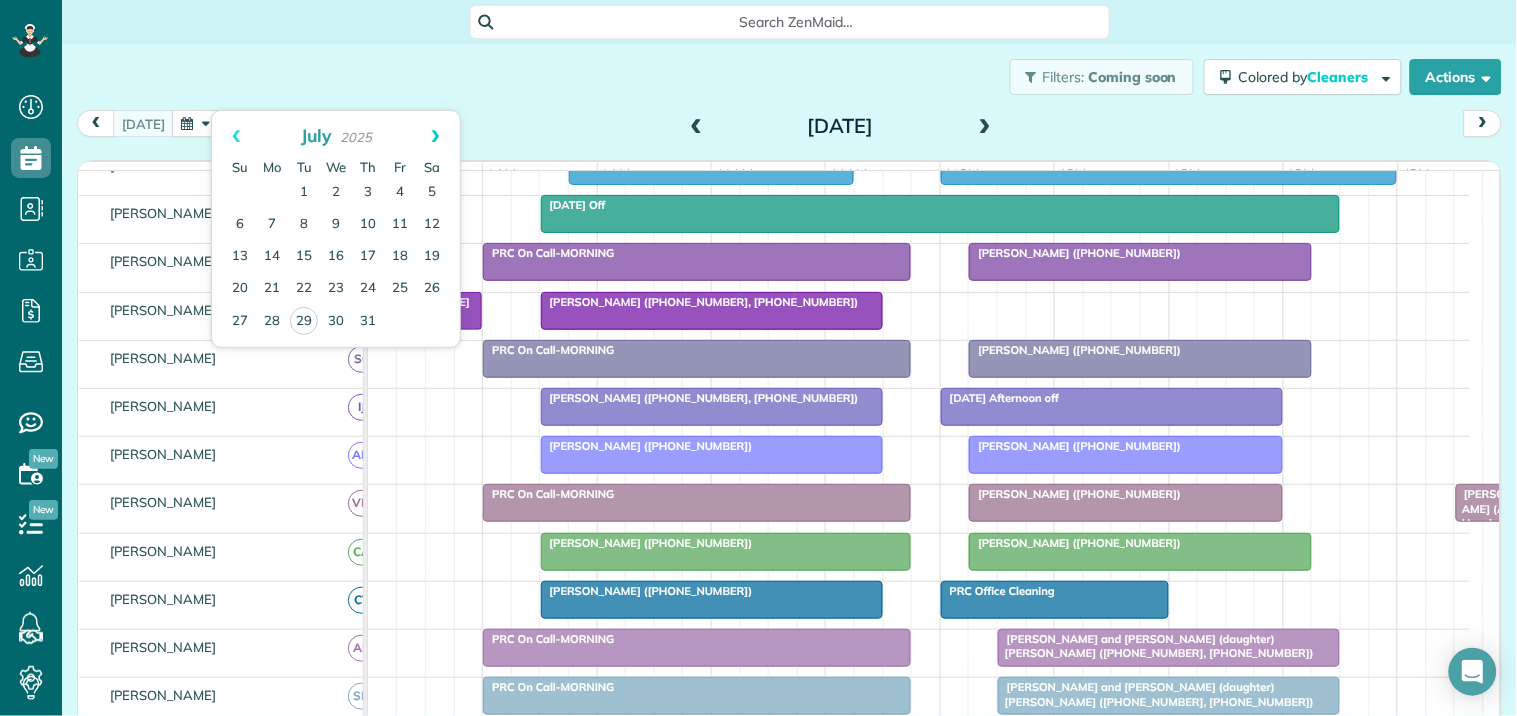 click on "Next" at bounding box center [435, 136] 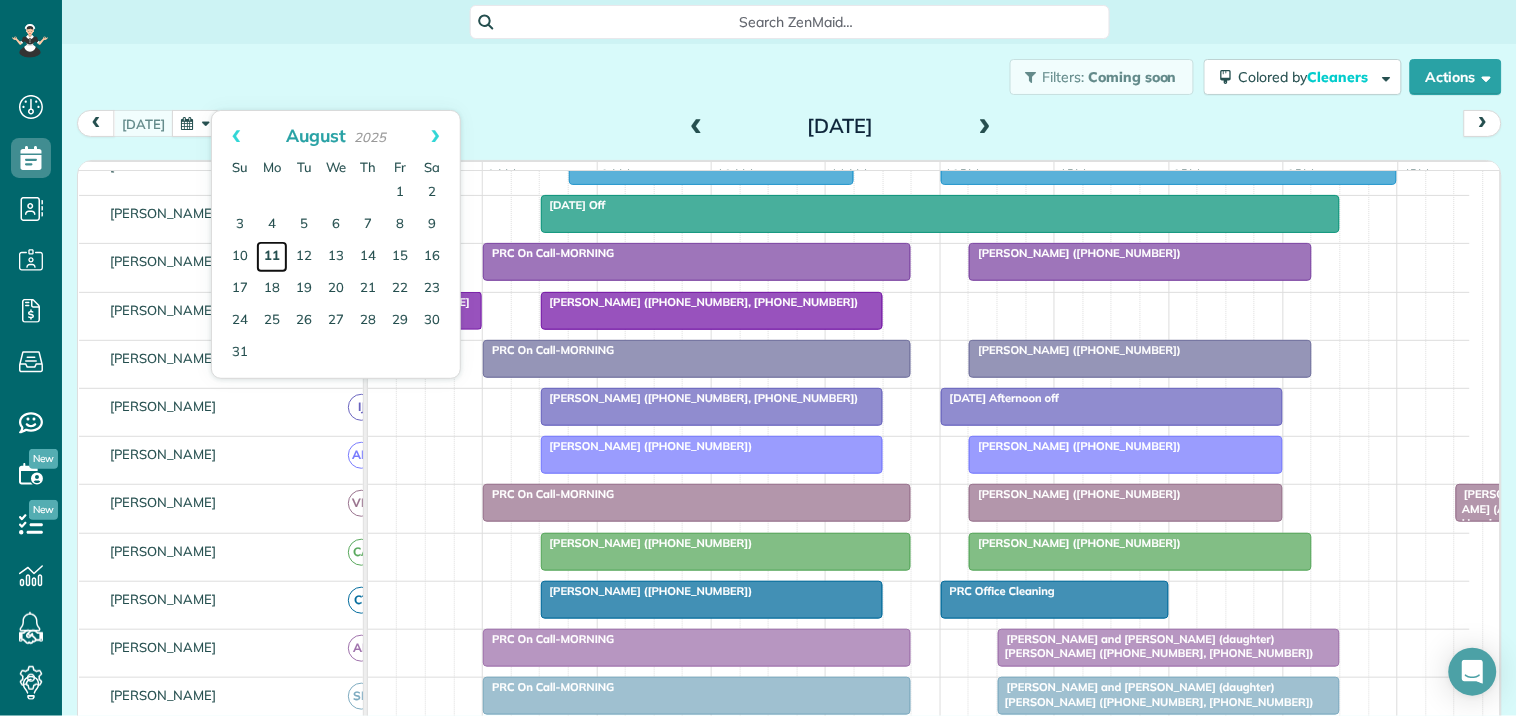 click on "11" at bounding box center [272, 257] 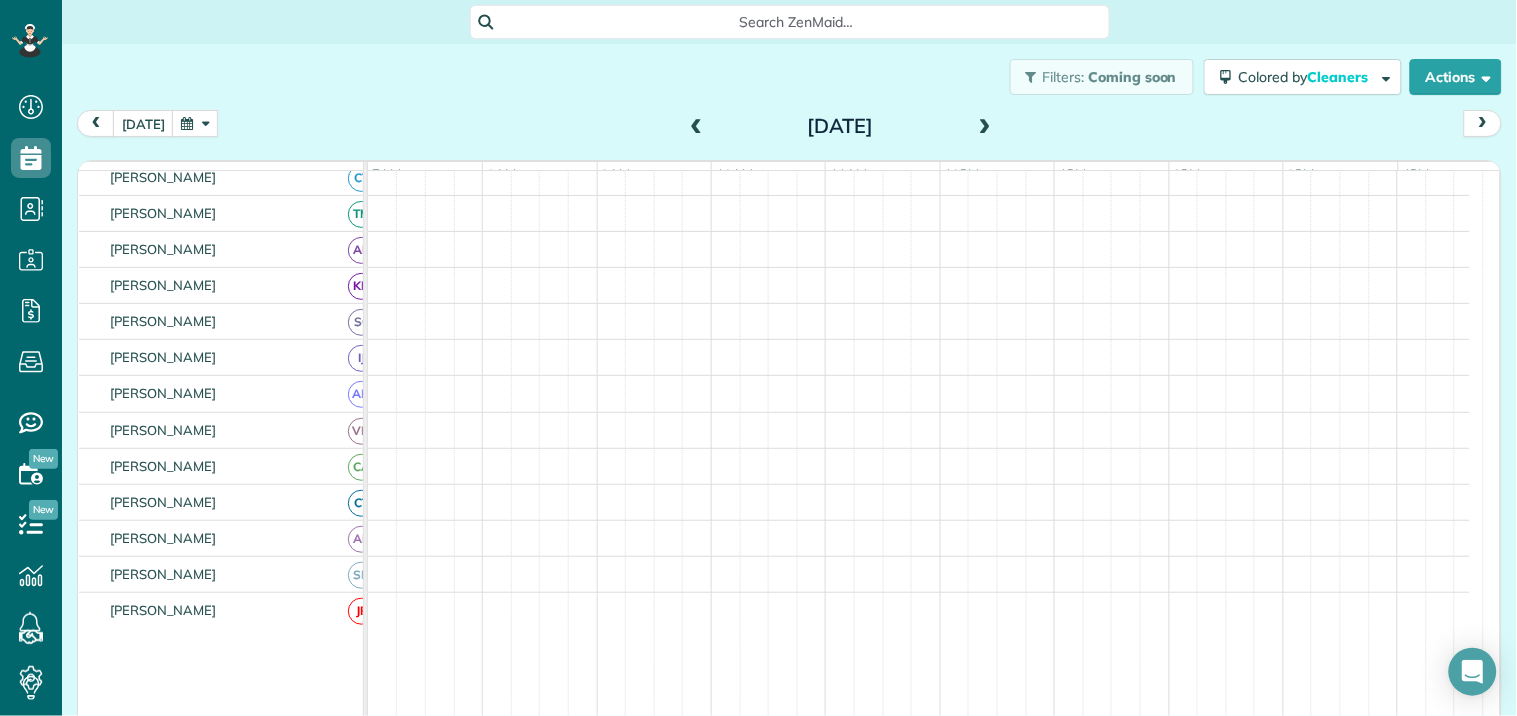 scroll, scrollTop: 400, scrollLeft: 0, axis: vertical 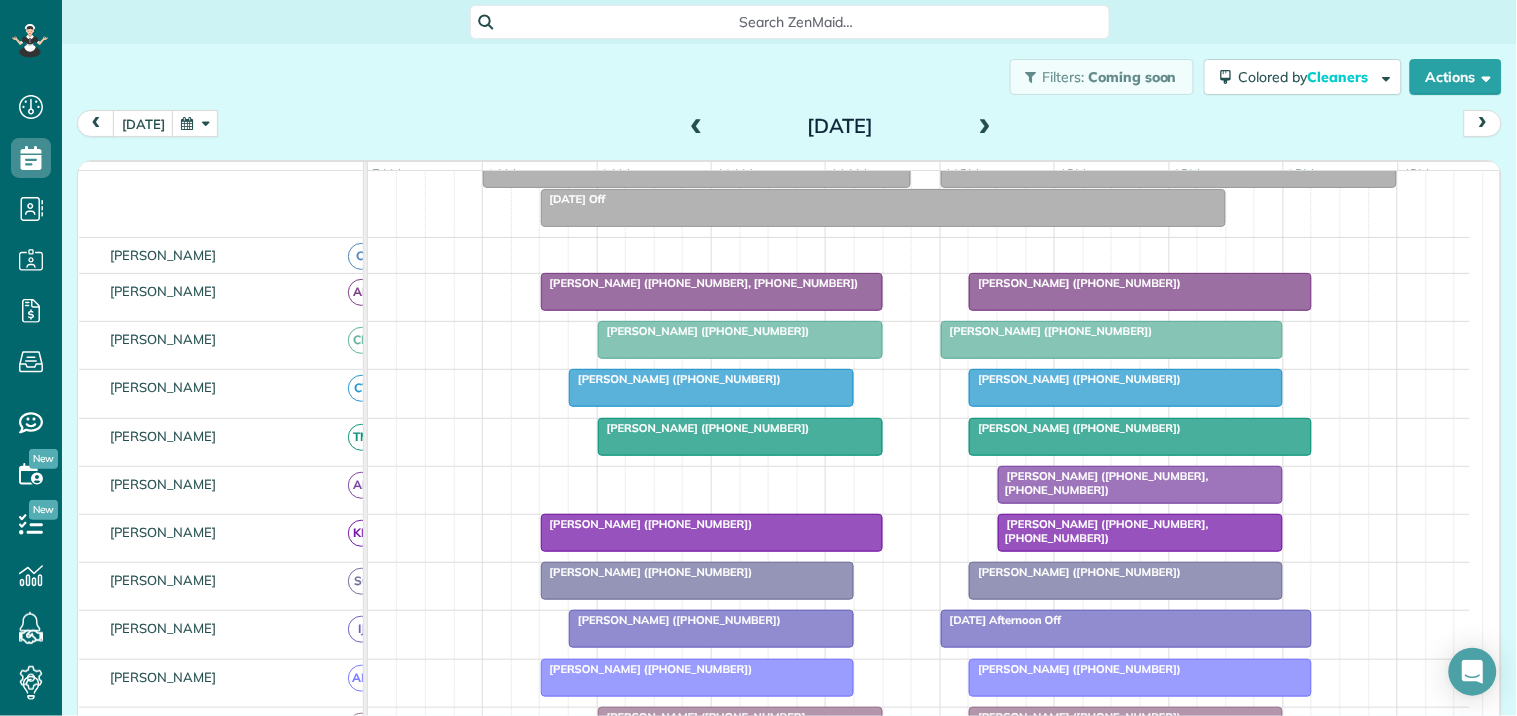 click at bounding box center [985, 127] 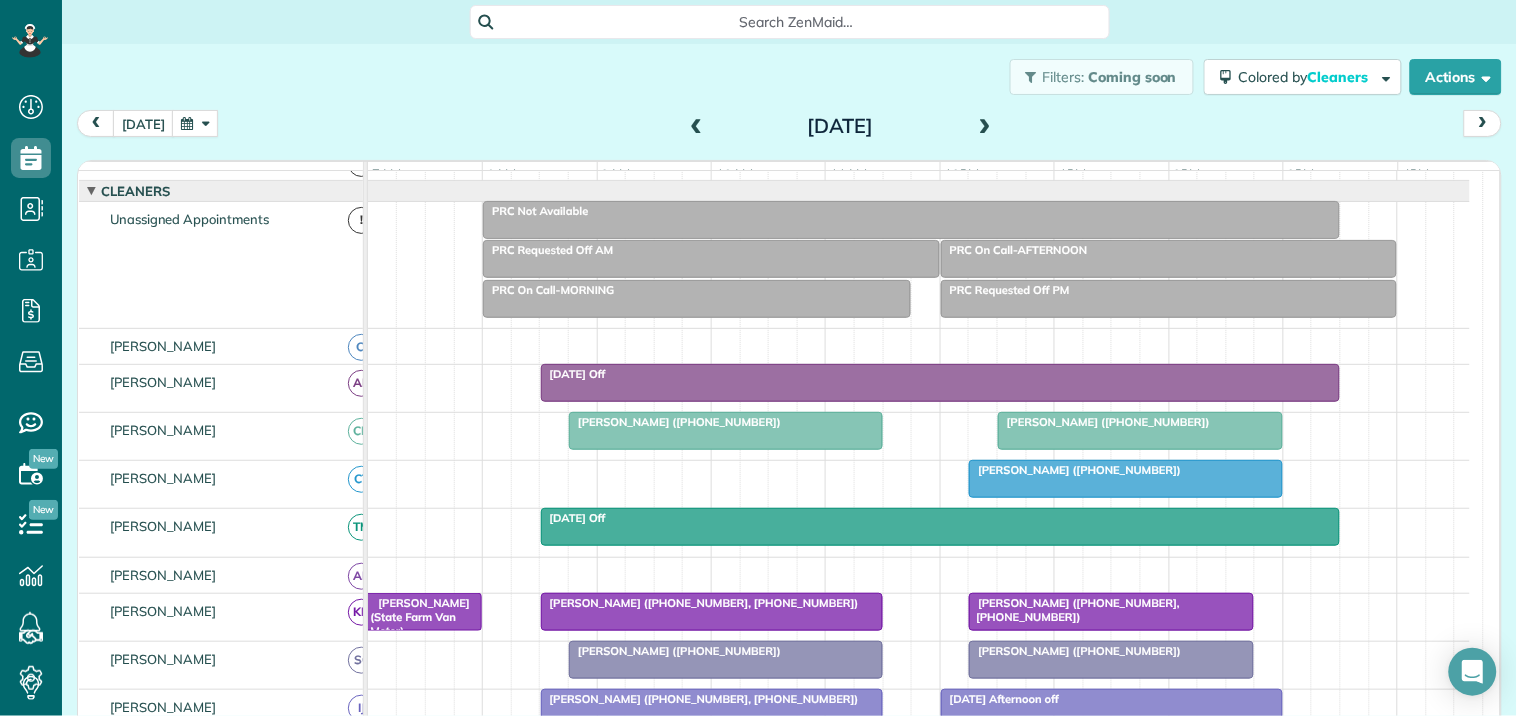 scroll, scrollTop: 150, scrollLeft: 0, axis: vertical 